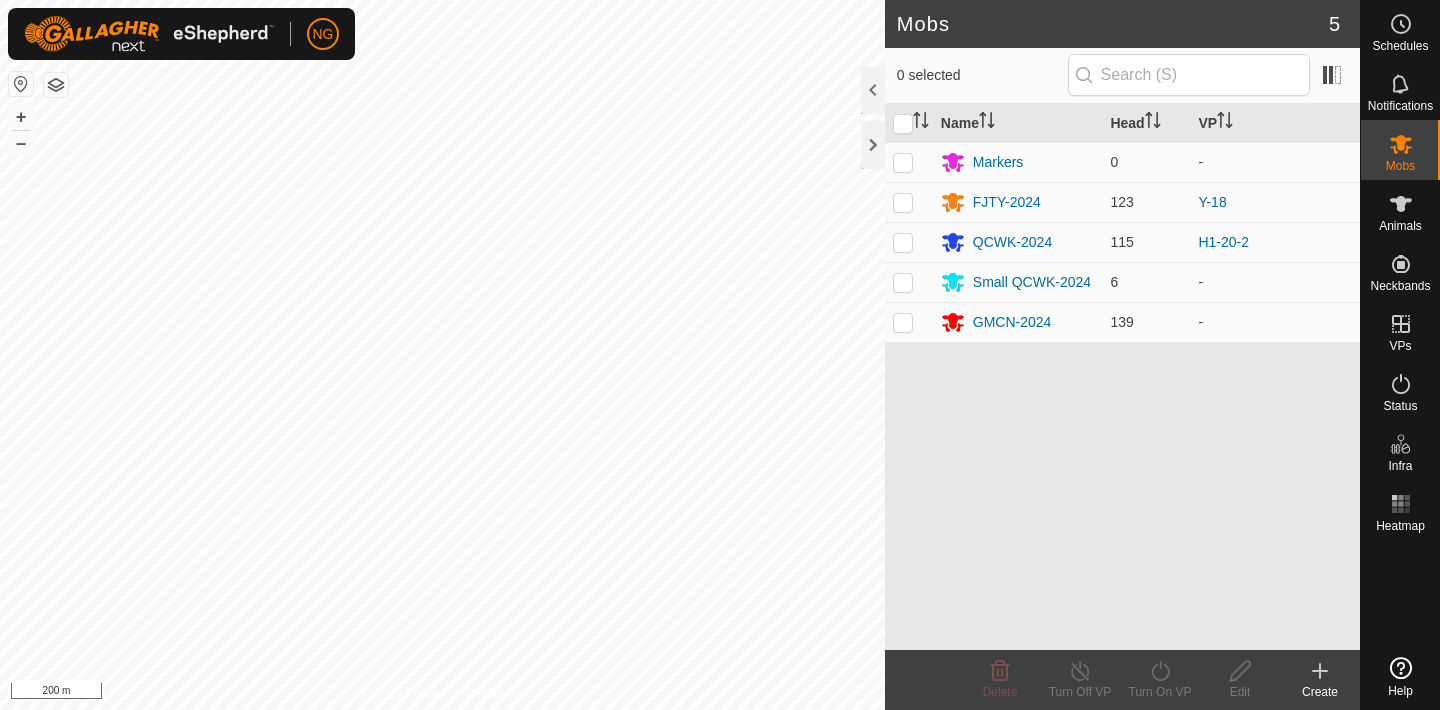 scroll, scrollTop: 0, scrollLeft: 0, axis: both 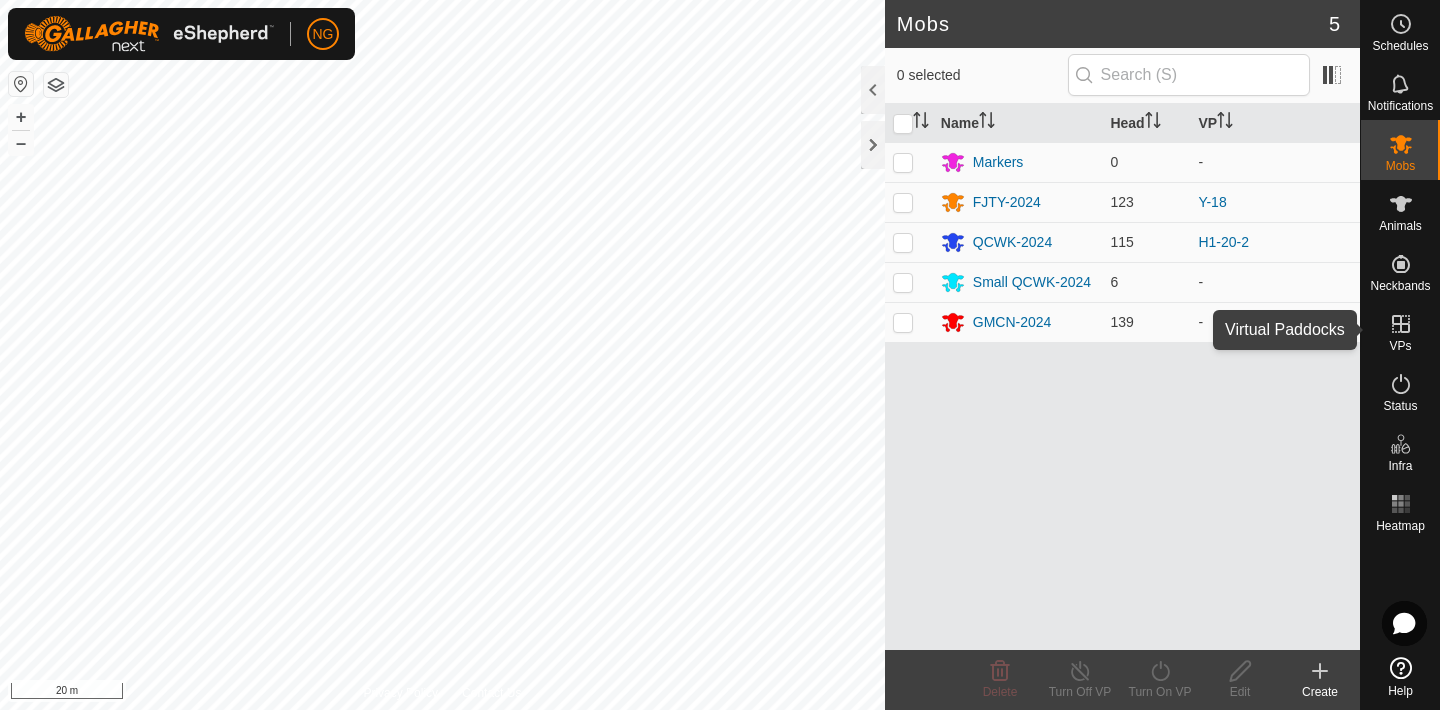 click 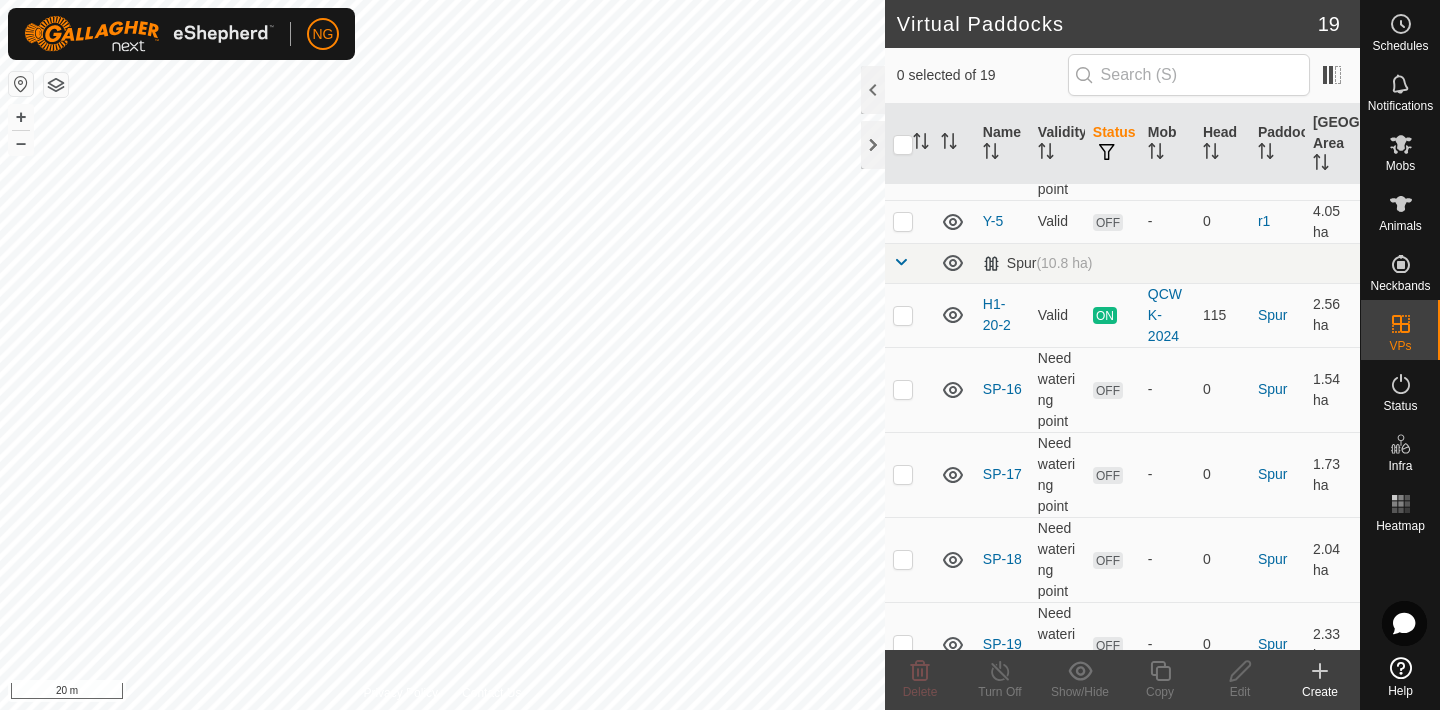 scroll, scrollTop: 231, scrollLeft: 0, axis: vertical 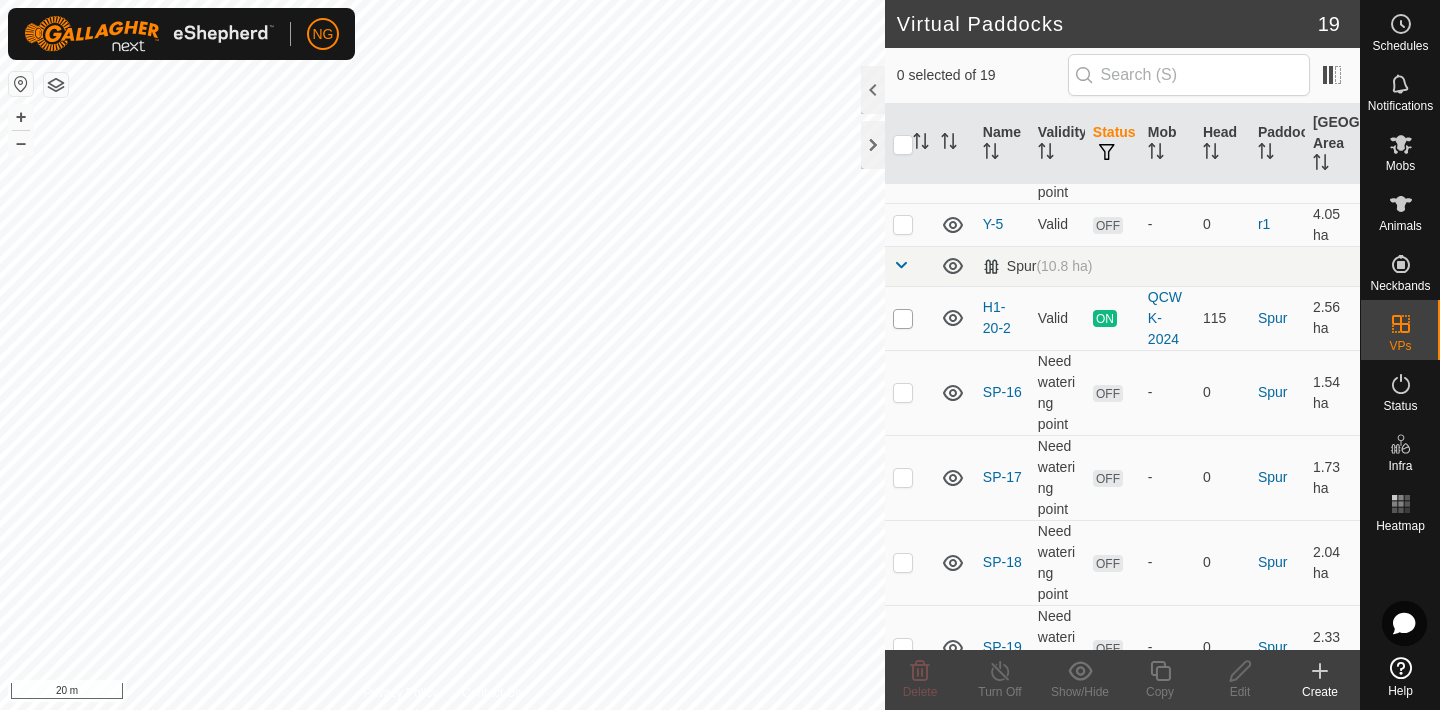 click at bounding box center (903, 319) 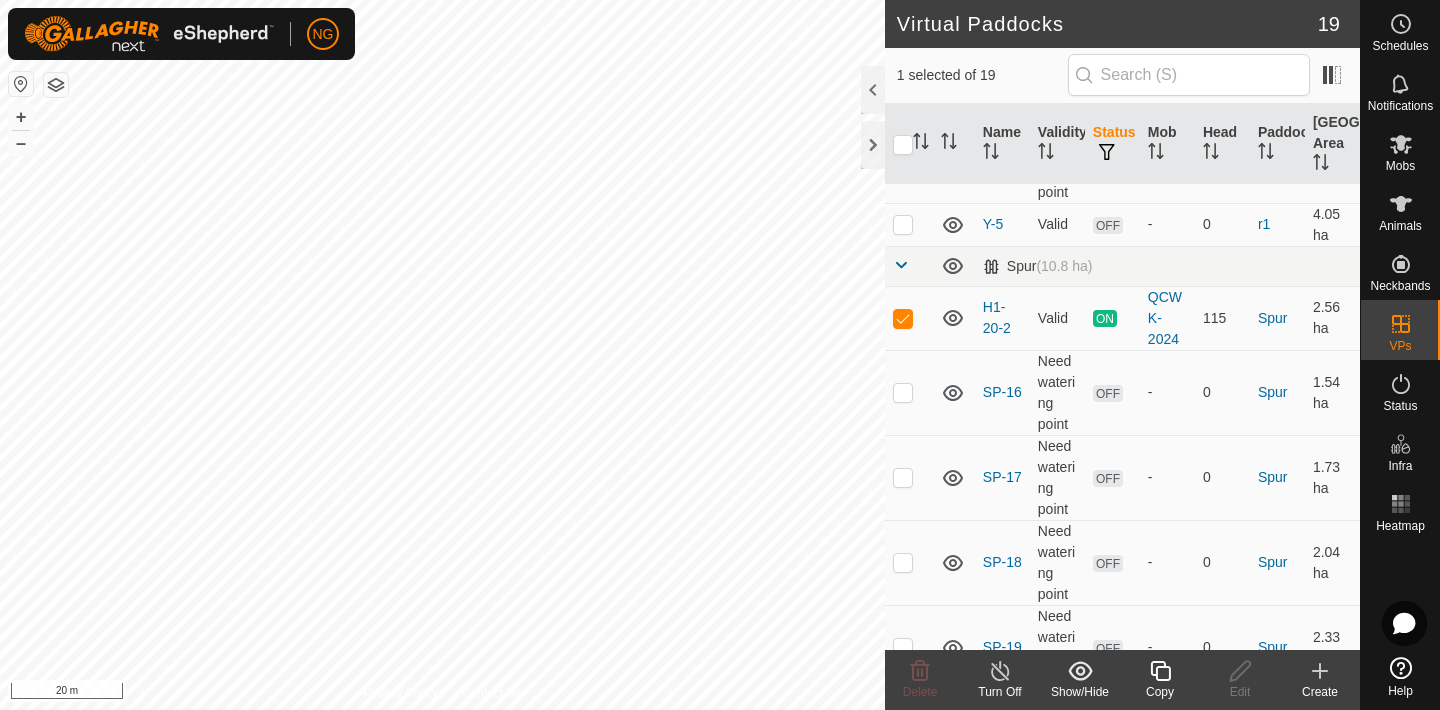 click 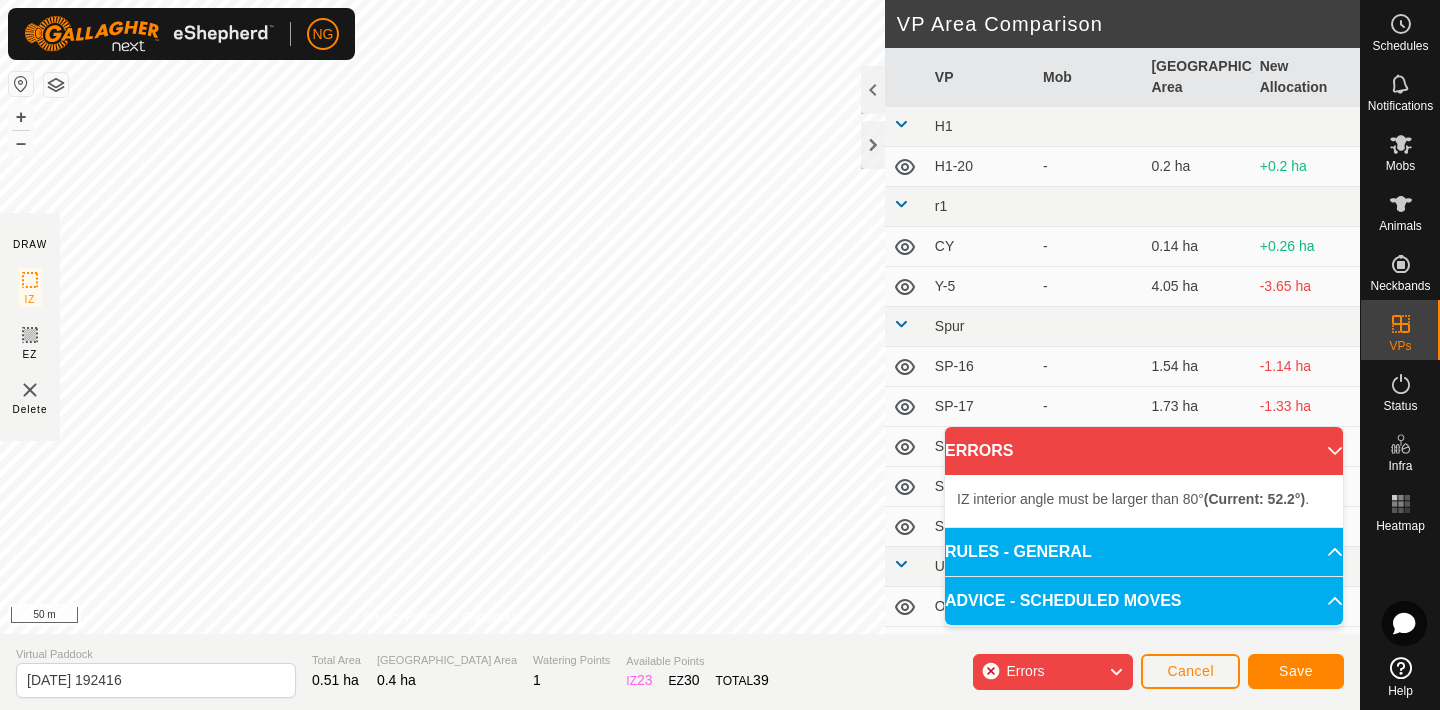 click on "DRAW IZ EZ Delete Privacy Policy Contact Us IZ interior angle must be larger than 80°  (Current: 14.1°) . + – ⇧ i 50 m VP Area Comparison     VP   Mob   [GEOGRAPHIC_DATA] Area   New Allocation  H1  H1-20  -  0.2 ha  +0.2 ha r1  CY  -  0.14 ha  +0.26 ha  Y-5  -  4.05 ha  -3.65 ha Spur  SP-16  -  1.54 ha  -1.14 ha  SP-17  -  1.73 ha  -1.33 ha  SP-18  -  2.04 ha  -1.64 ha  SP-19  -  2.33 ha  -1.93 ha  SP-8  -  2.54 ha  -2.14 ha Upper River  OSPITS  -  1.29 ha  -0.89 ha  UPRIVER  -  1.27 ha  -0.87 ha Yard Flat  Y-13  -  1.7 ha  -1.3 ha  Y-14  -  1.74 ha  -1.34 ha  Y-15  -  1.78 ha  -1.38 ha  Y-16  -  1.8 ha  -1.4 ha  Y-17   FJTY-2024   1.82 ha  -1.42 ha  Y-18   FJTY-2024   1.84 ha  -1.44 ha  Y-19  -  1.86 ha  -1.46 ha  Y-20  -  1.9 ha  -1.5 ha" 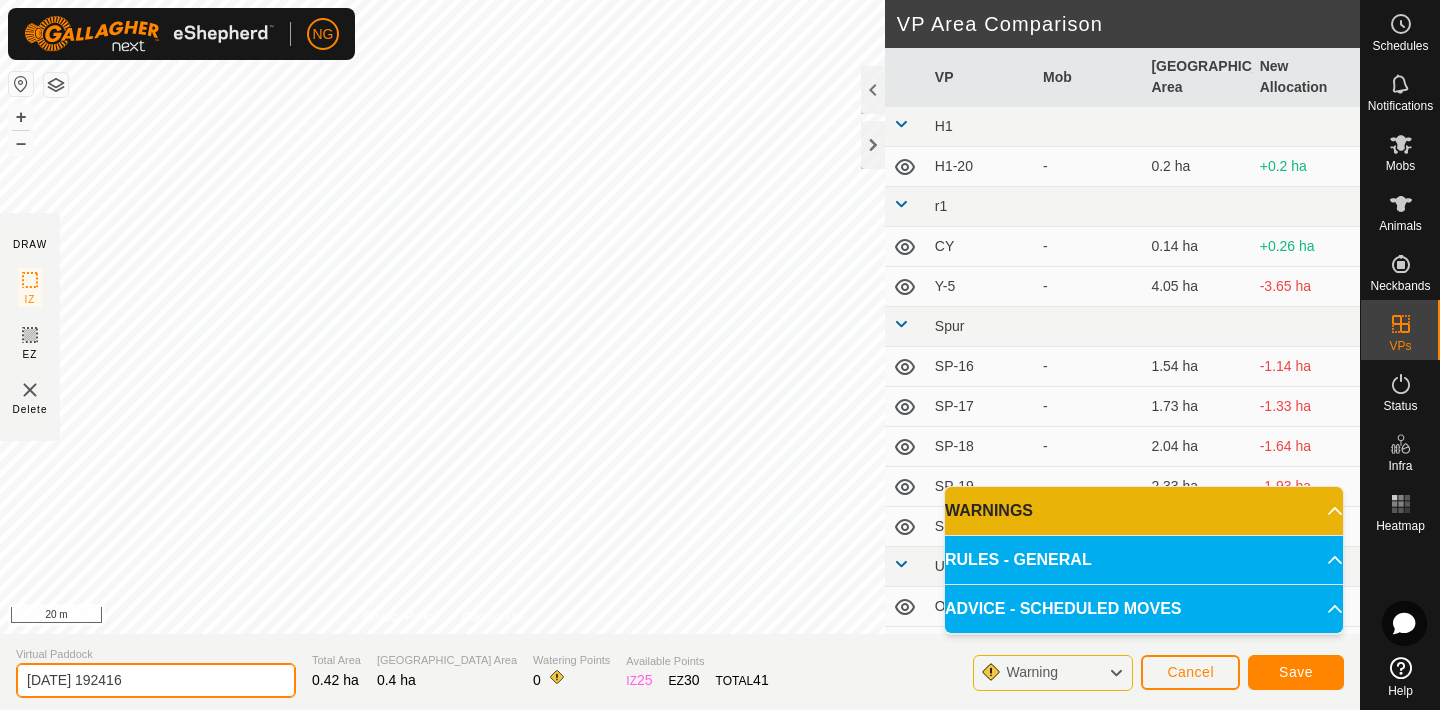 click on "[DATE] 192416" 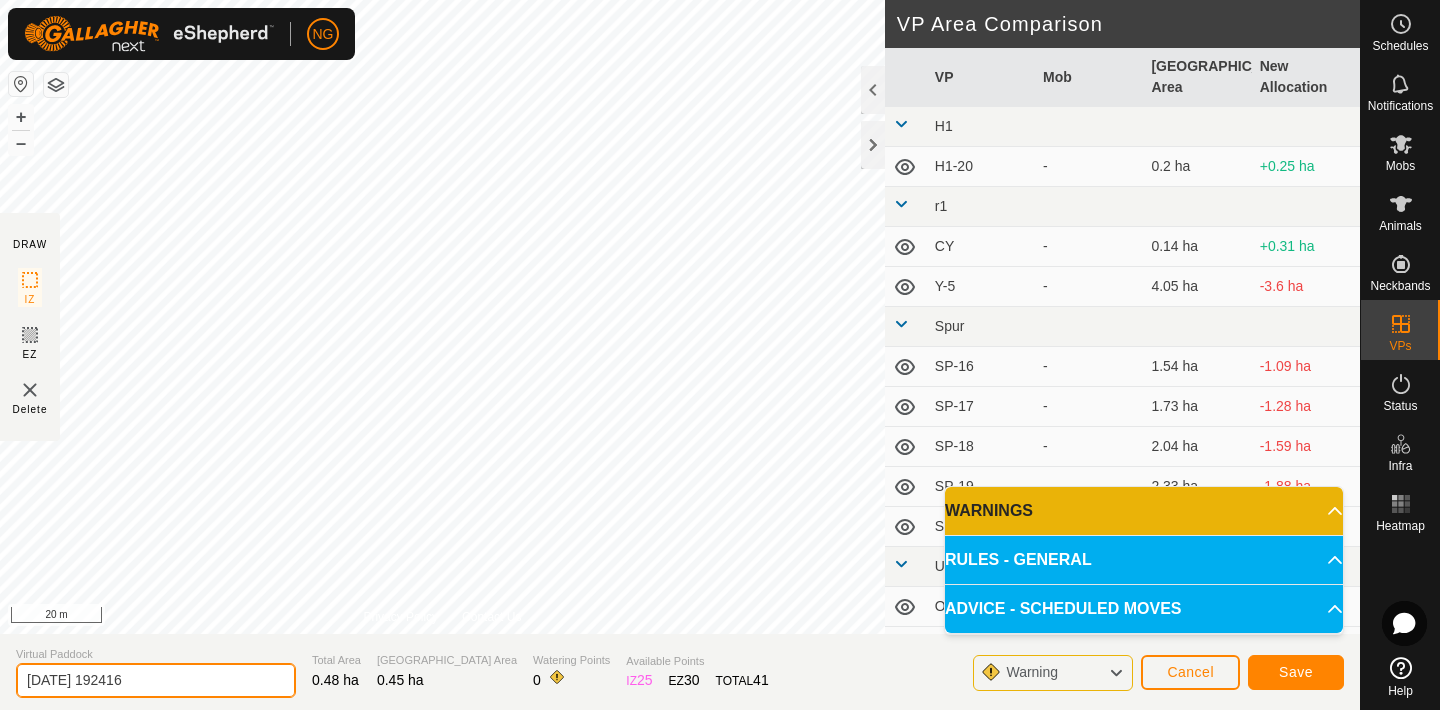 click on "[DATE] 192416" 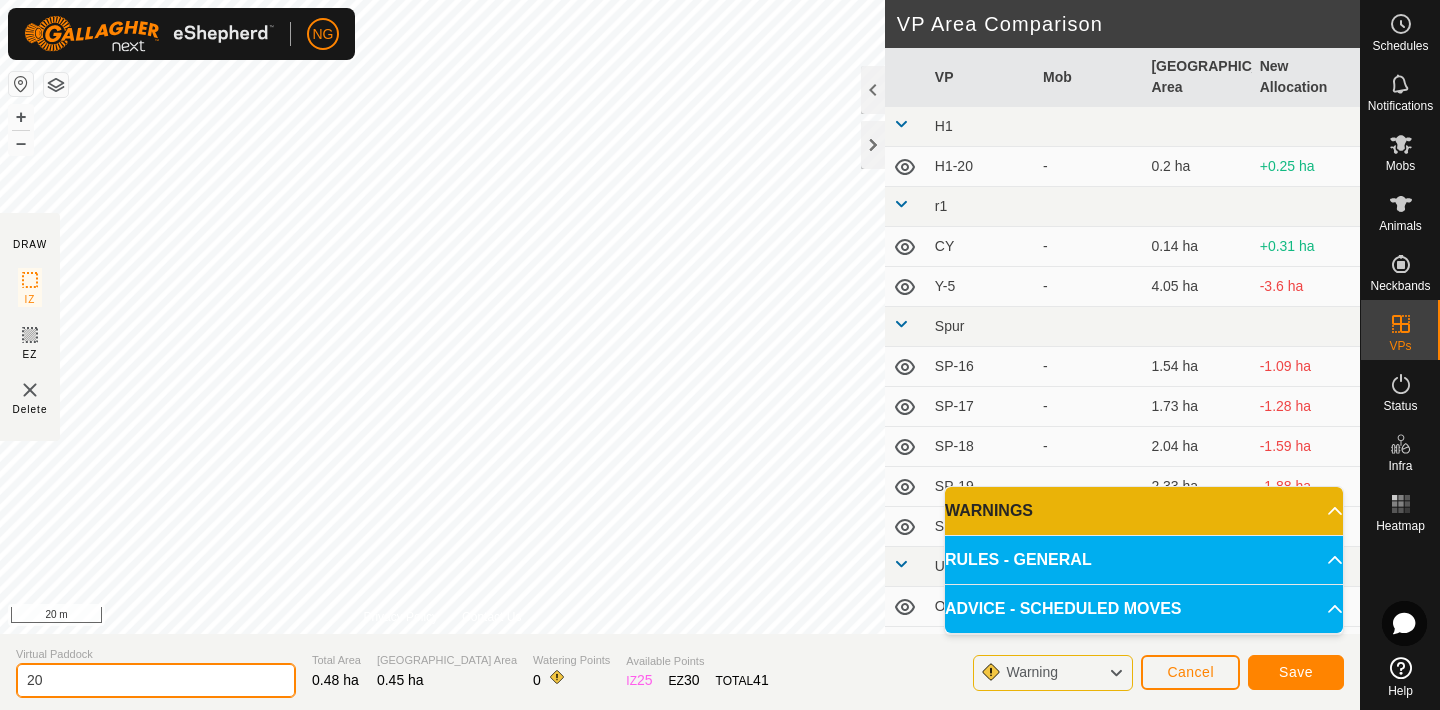 type on "2" 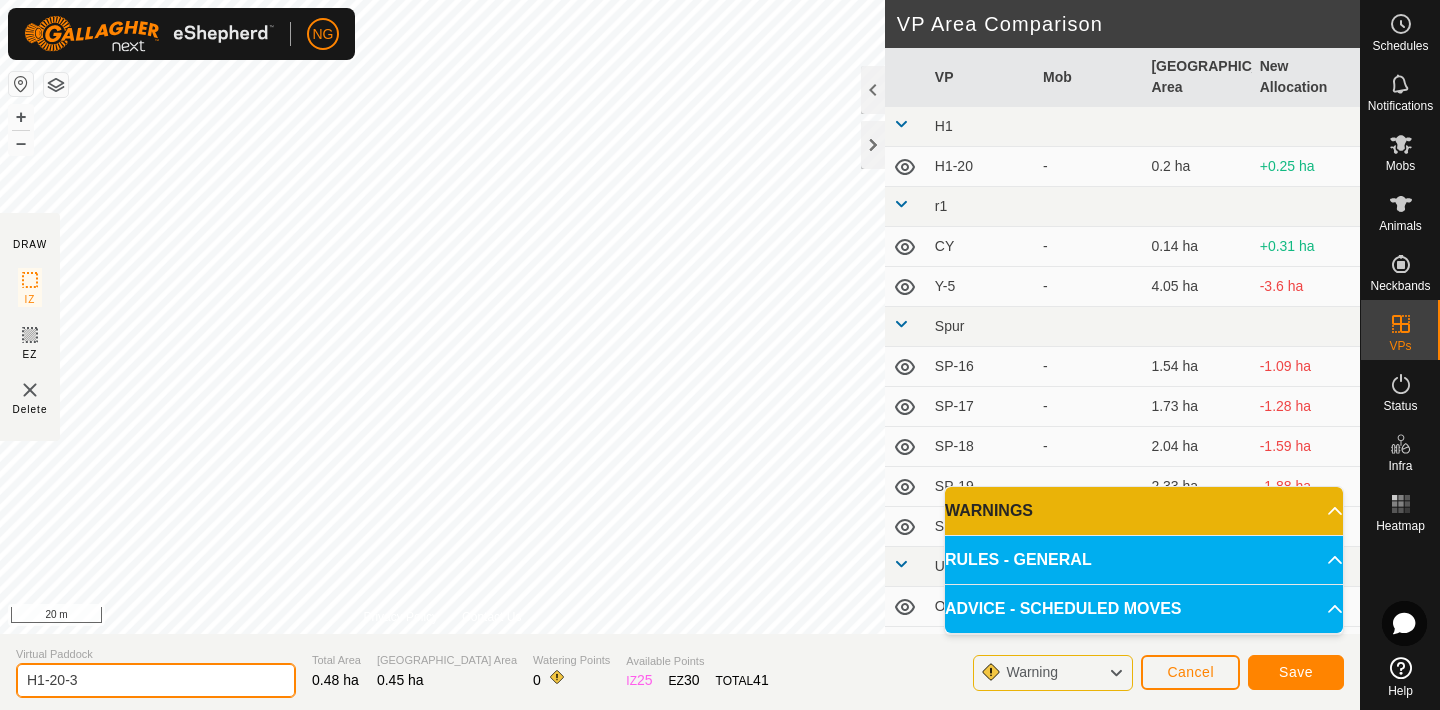 type on "H1-20-3" 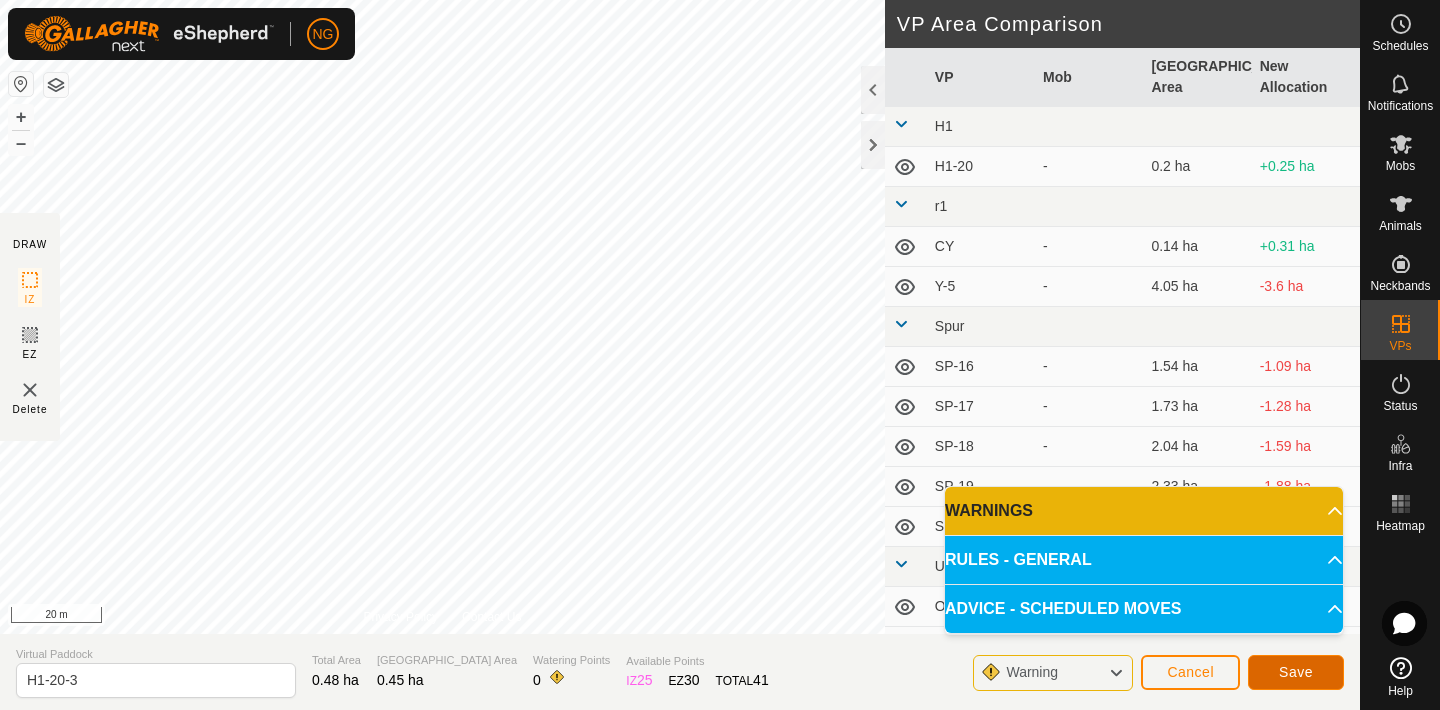 click on "Save" 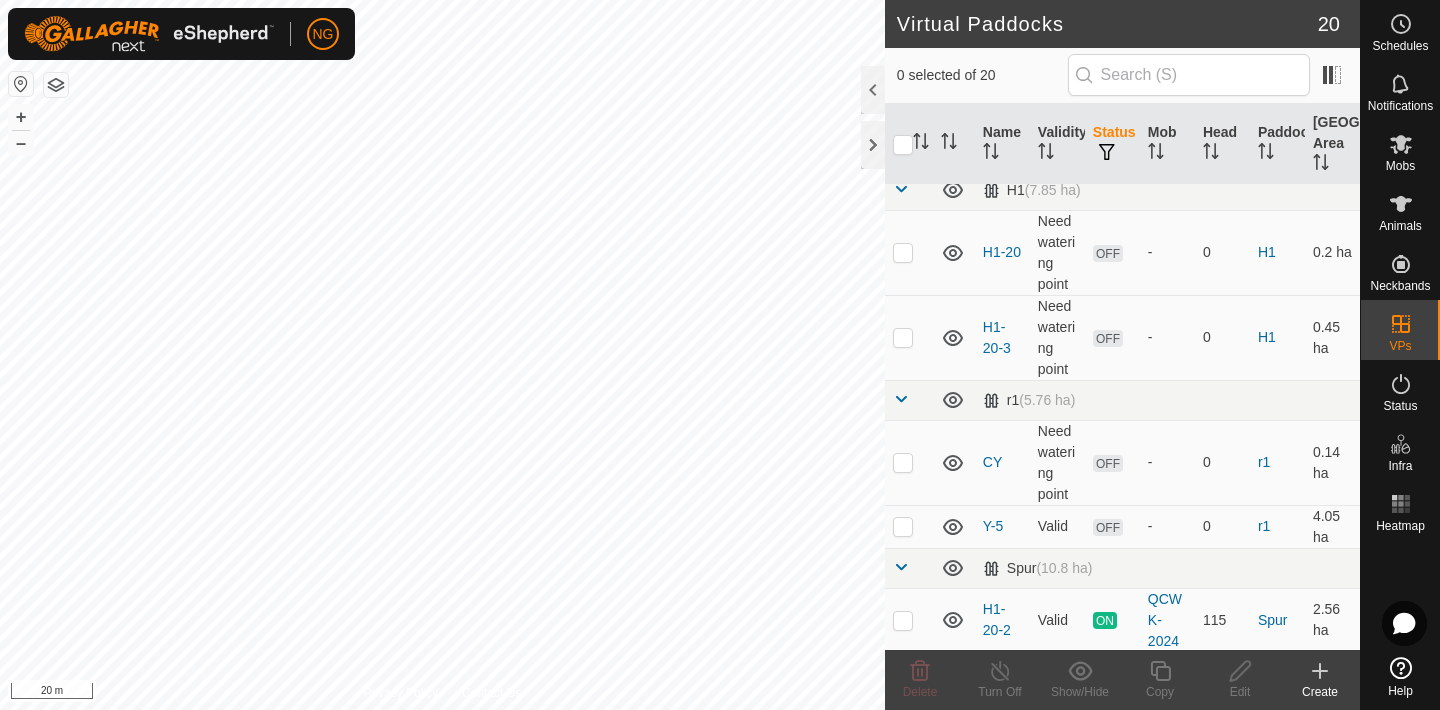 scroll, scrollTop: 18, scrollLeft: 0, axis: vertical 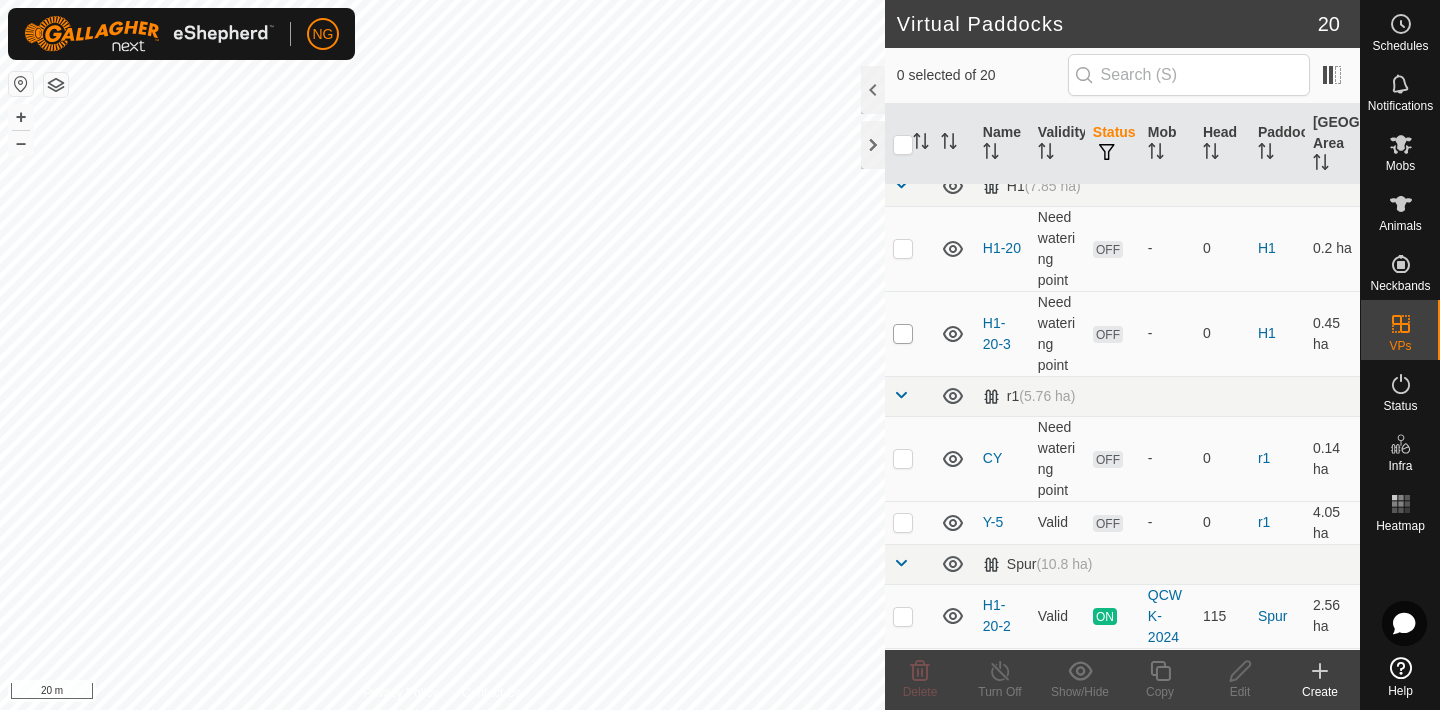 click at bounding box center [903, 334] 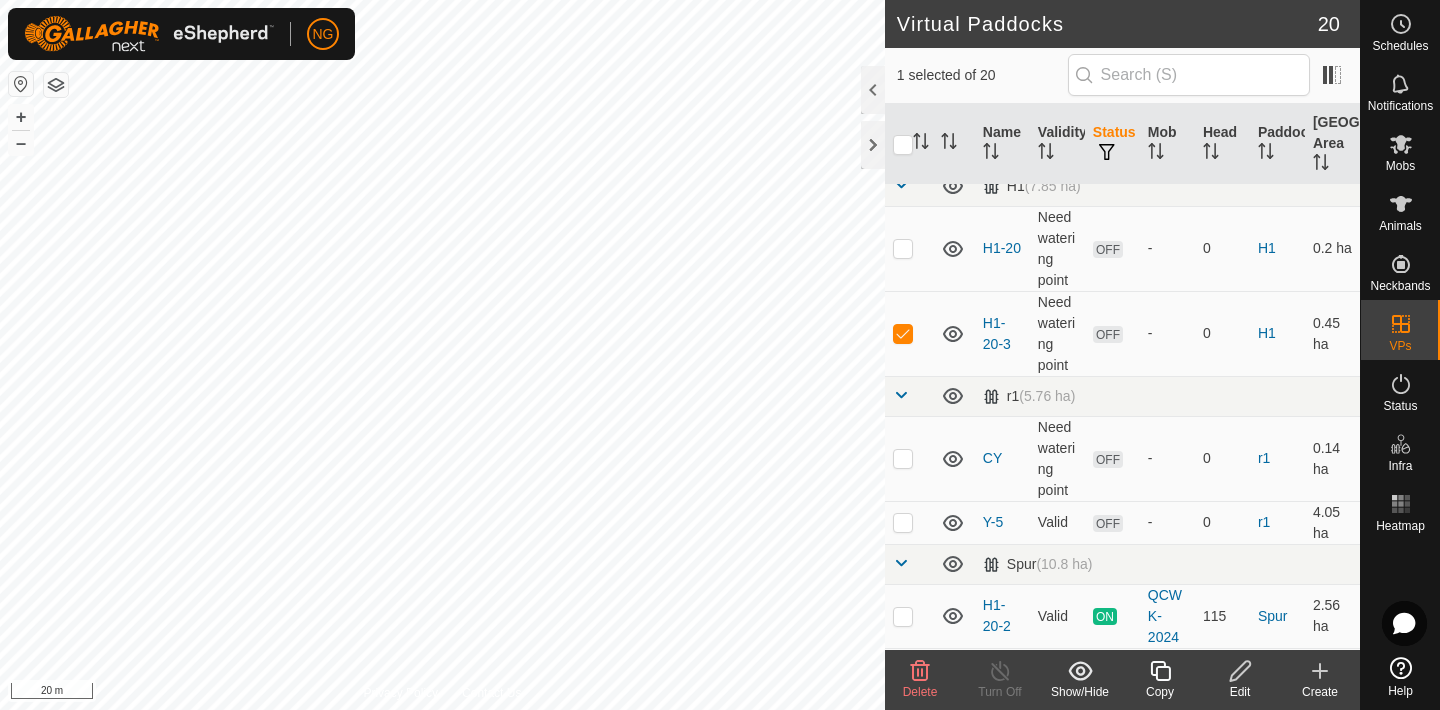 click 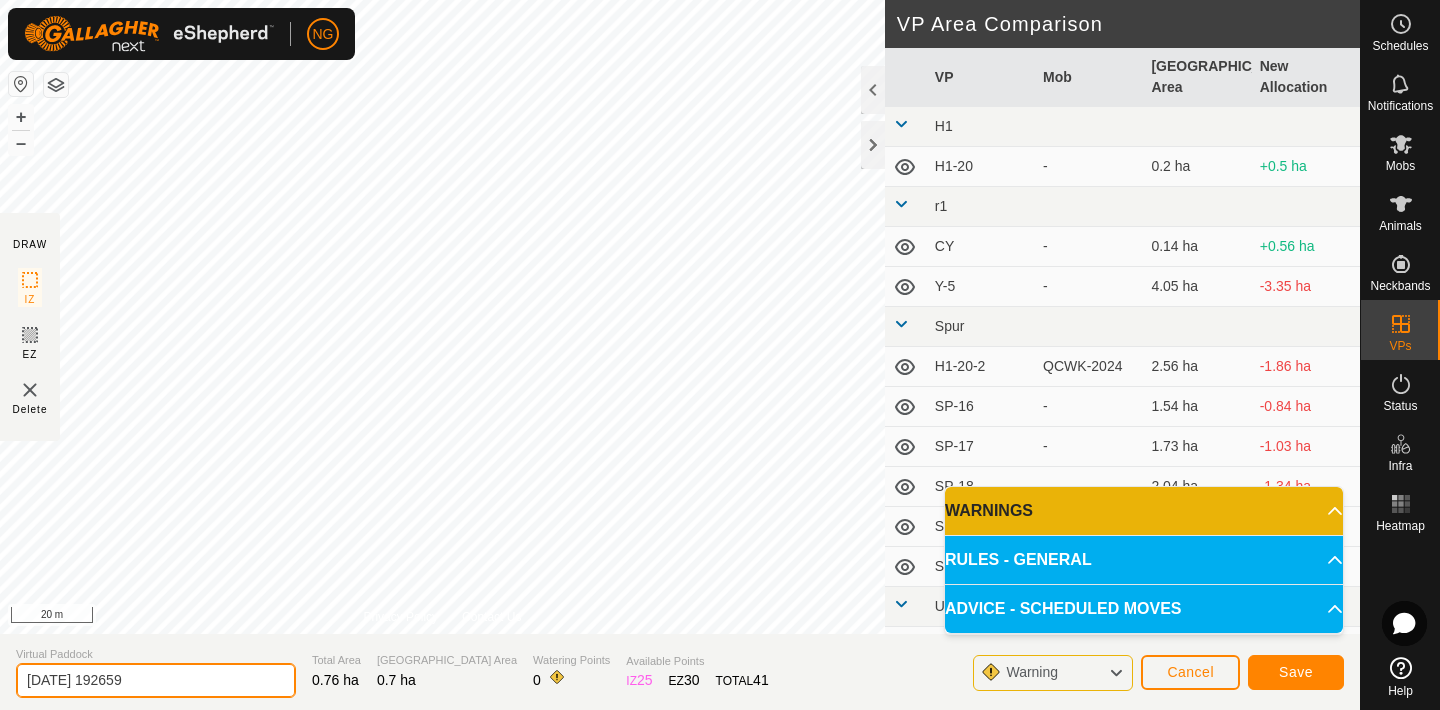 click on "[DATE] 192659" 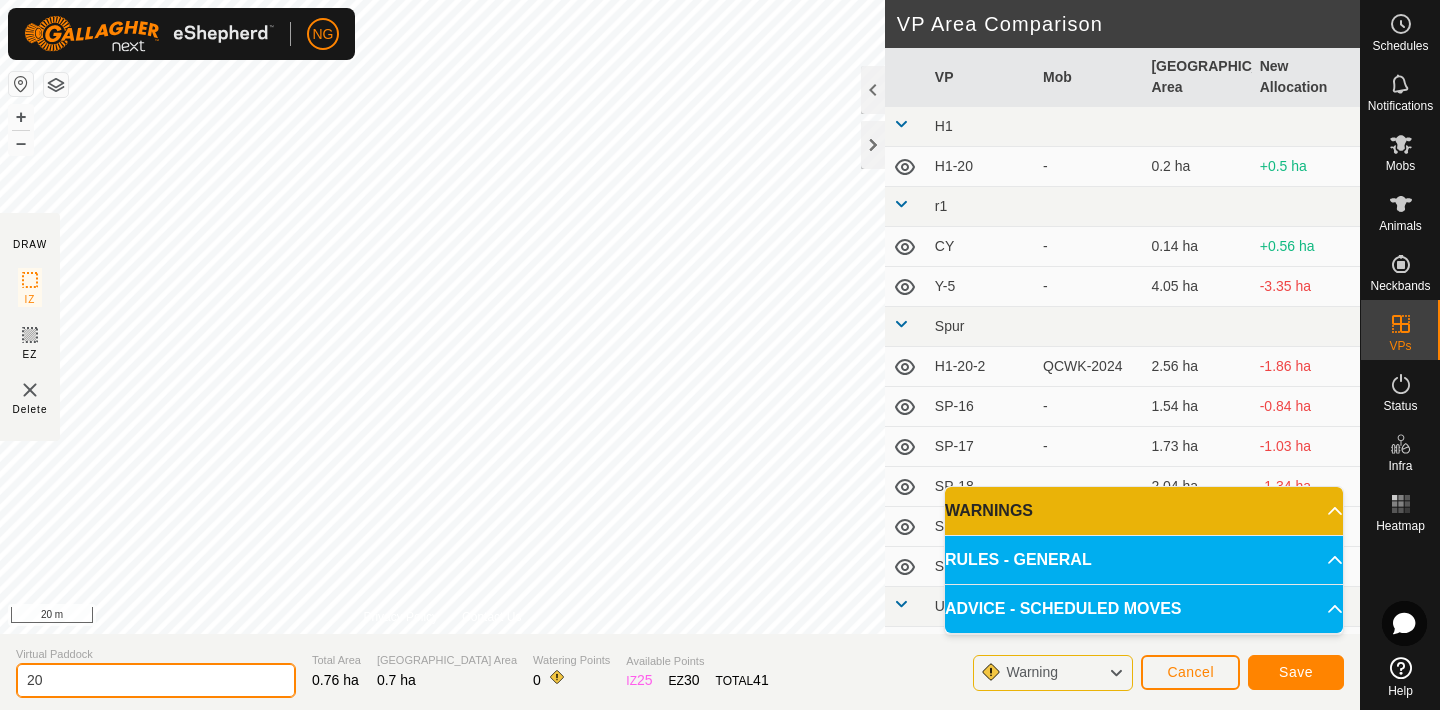 type on "2" 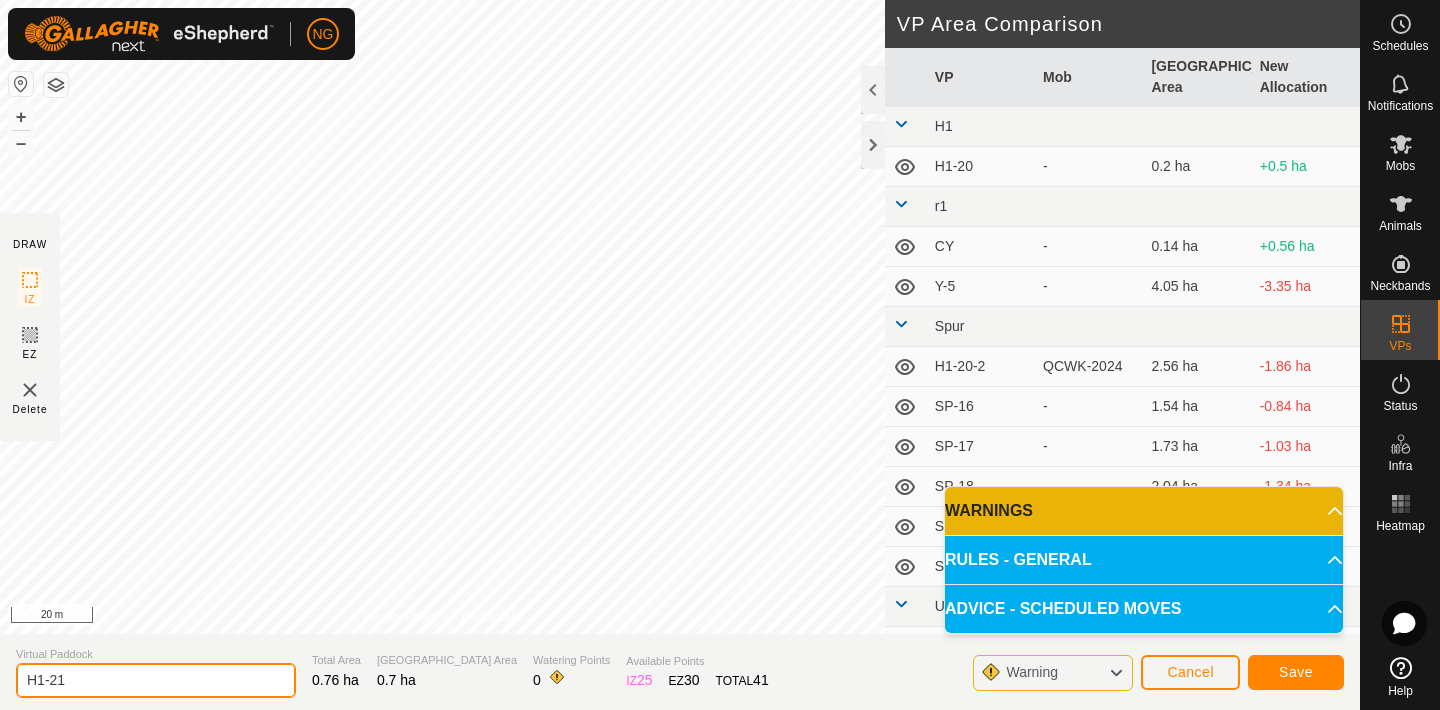 type on "H1-21" 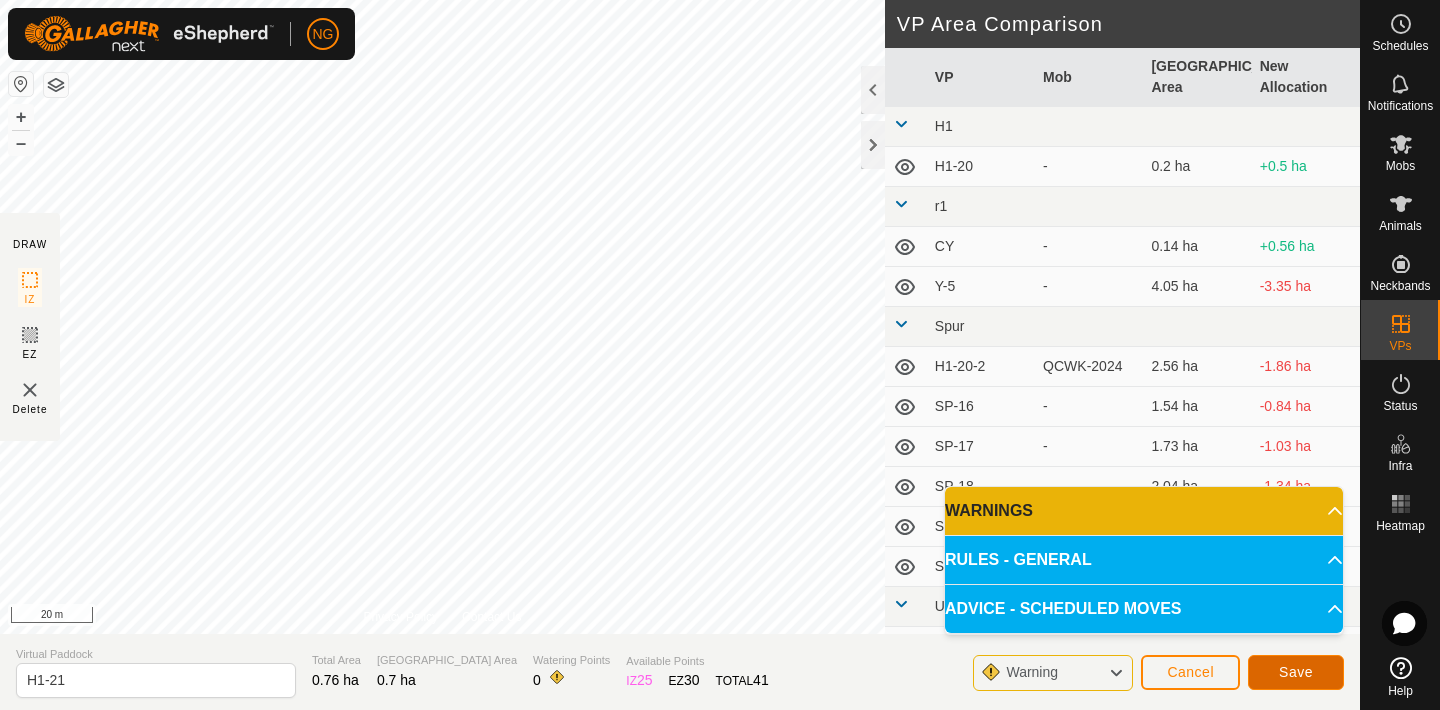 click on "Save" 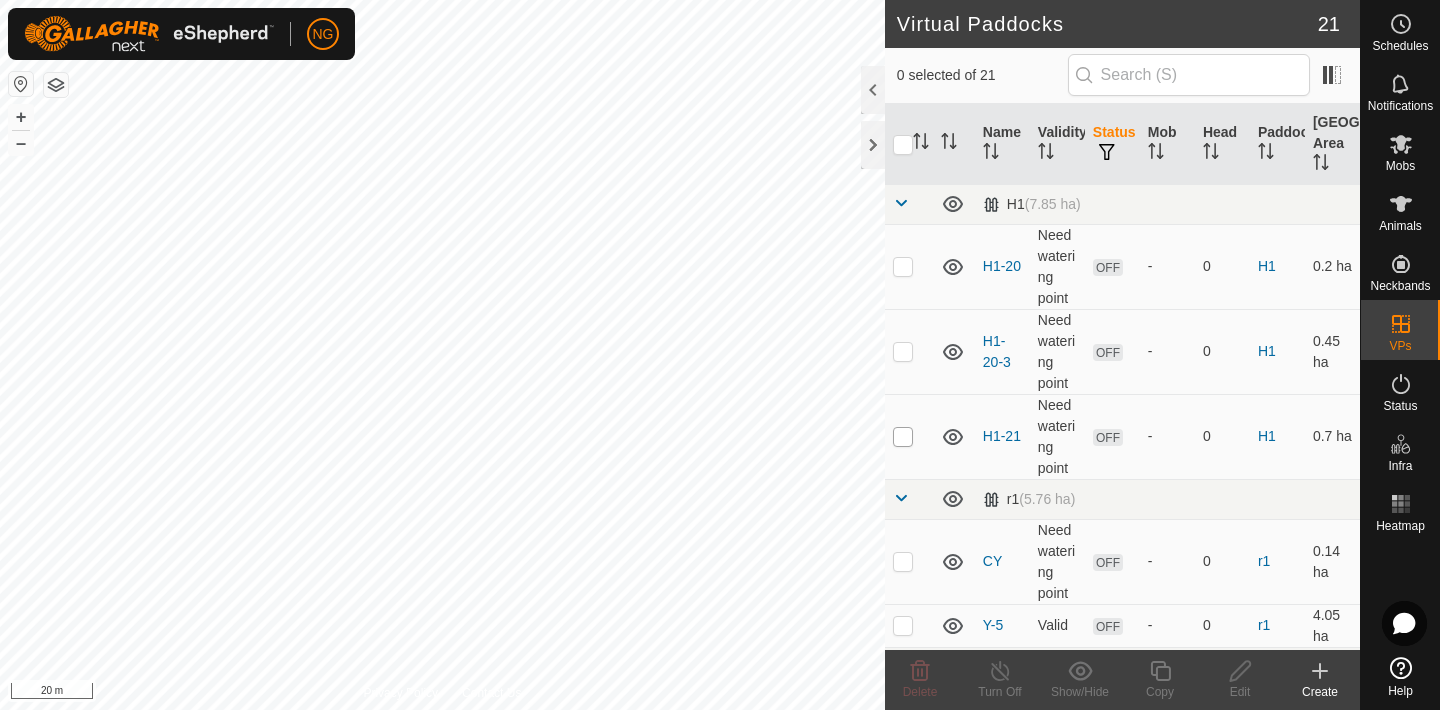 click at bounding box center (903, 437) 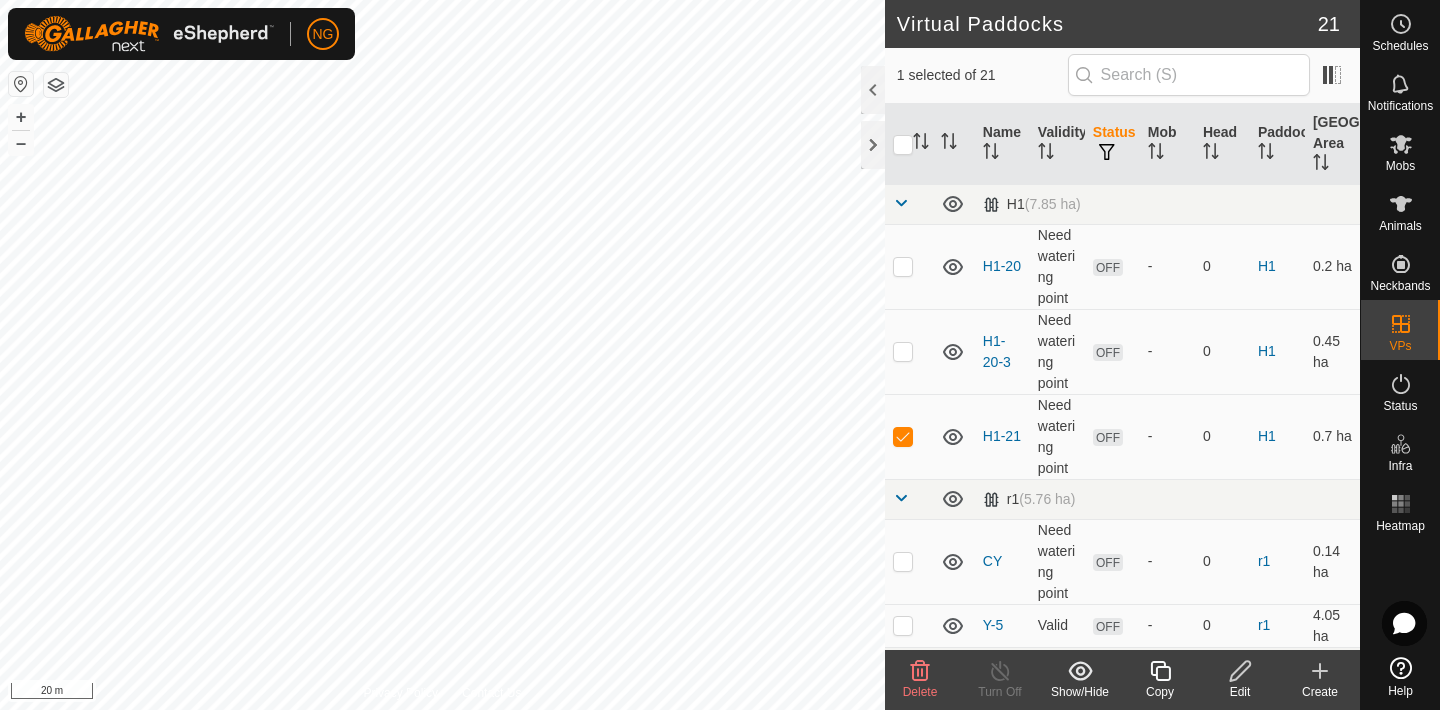 click 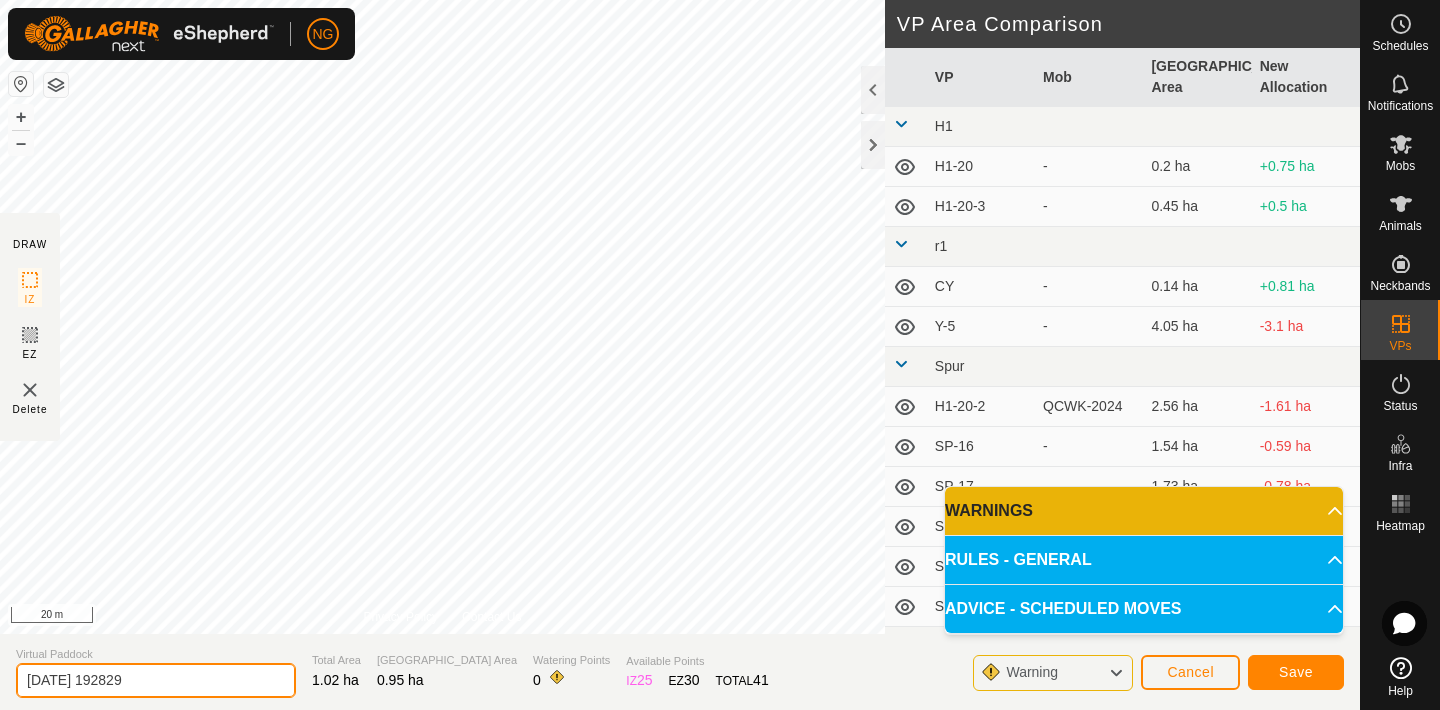 click on "[DATE] 192829" 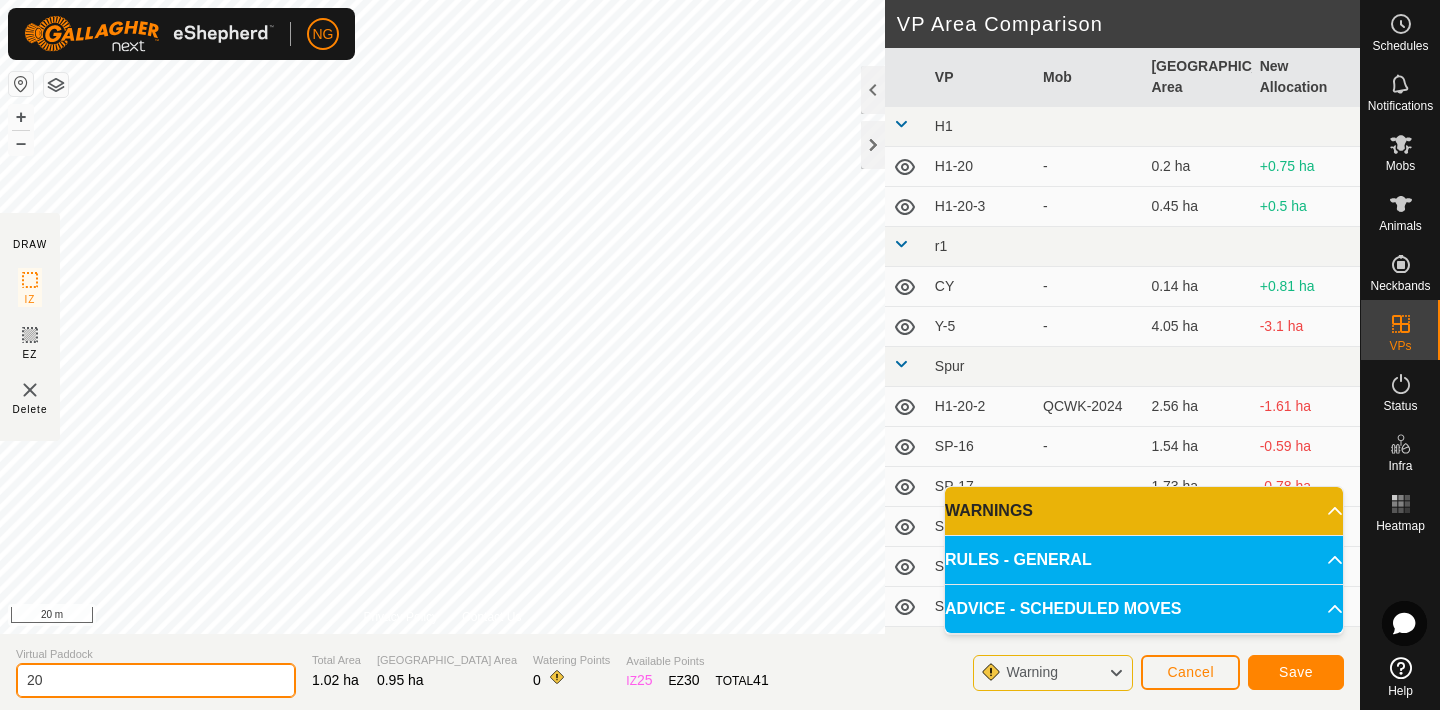 type on "2" 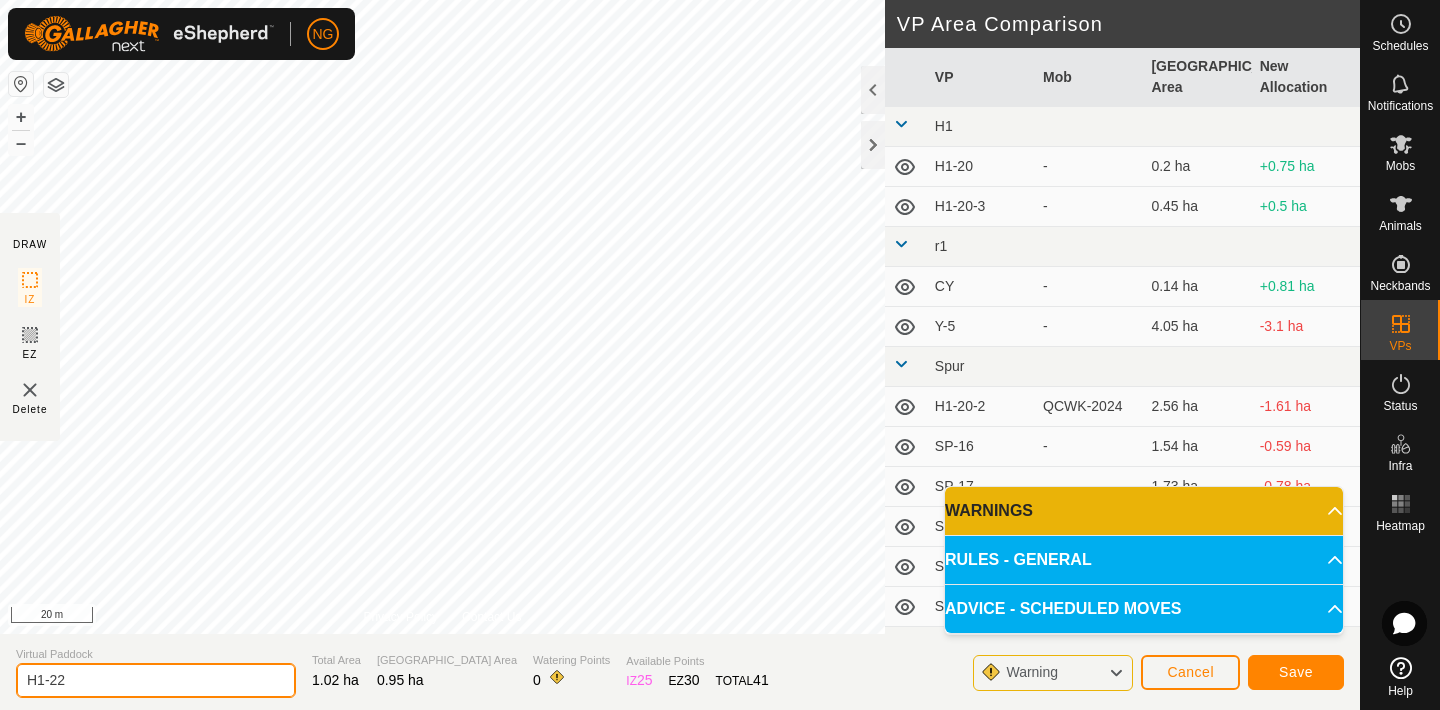 type on "H1-22" 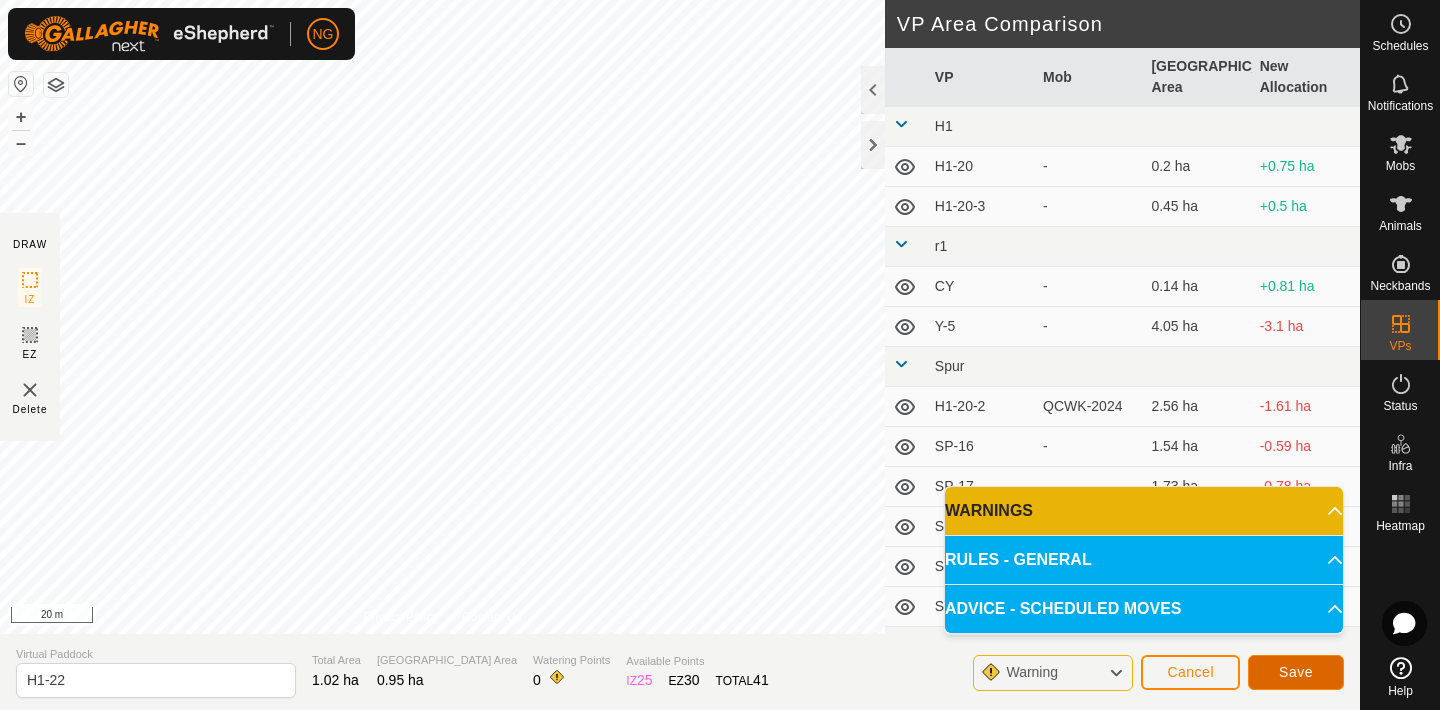 click on "Save" 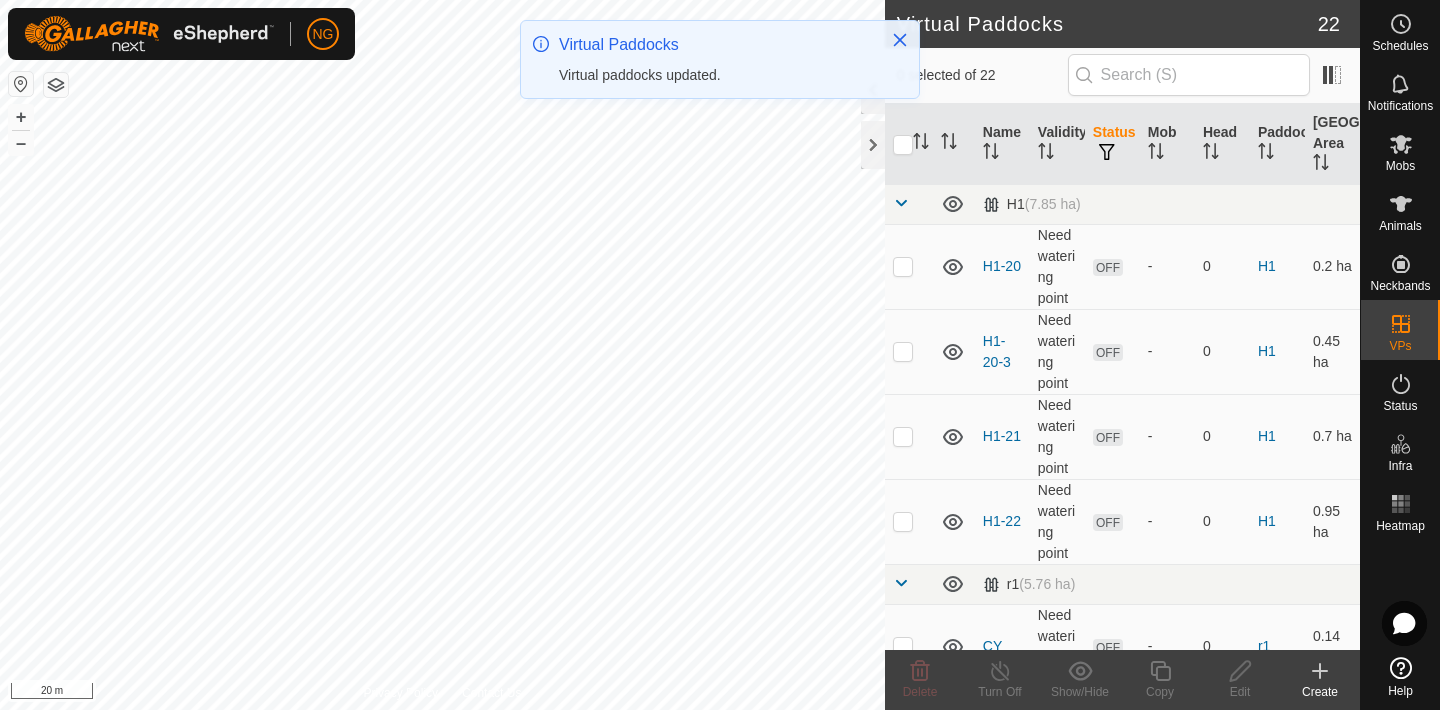 click at bounding box center [903, 522] 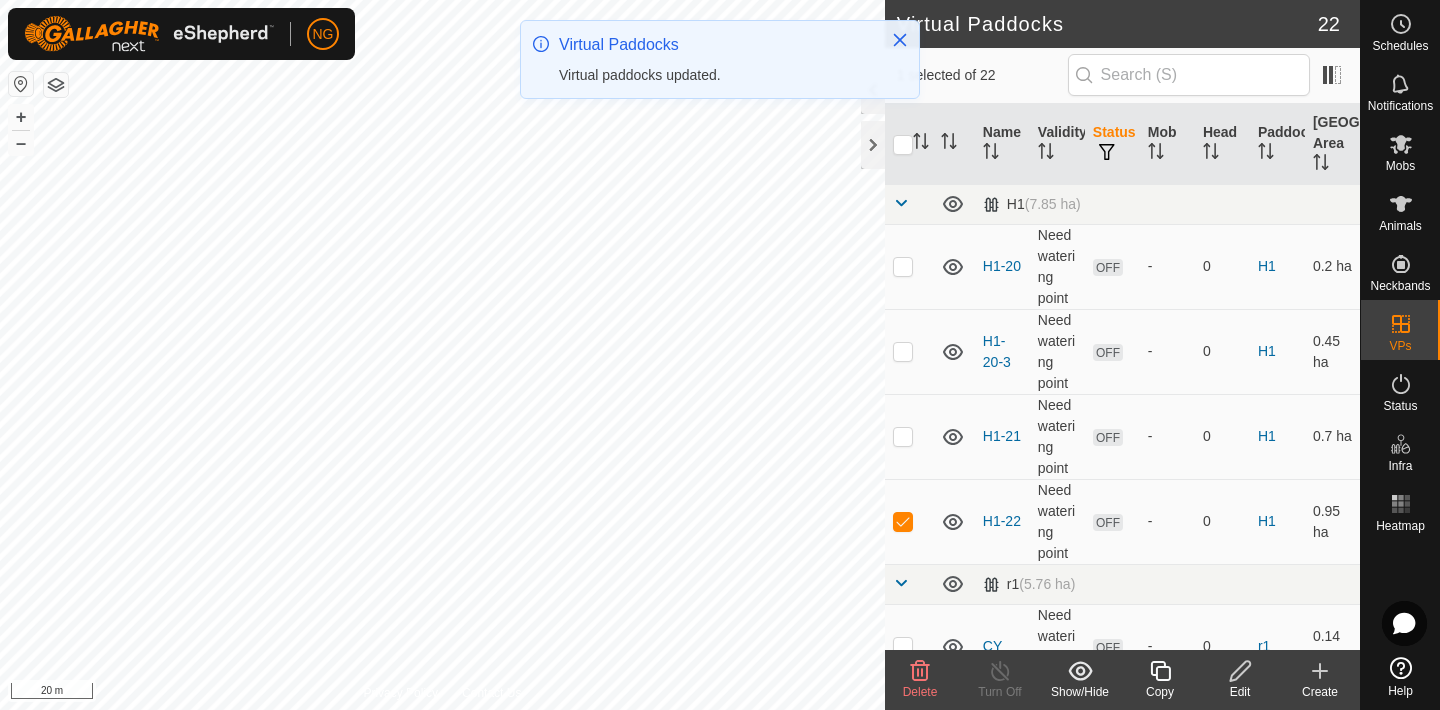 click 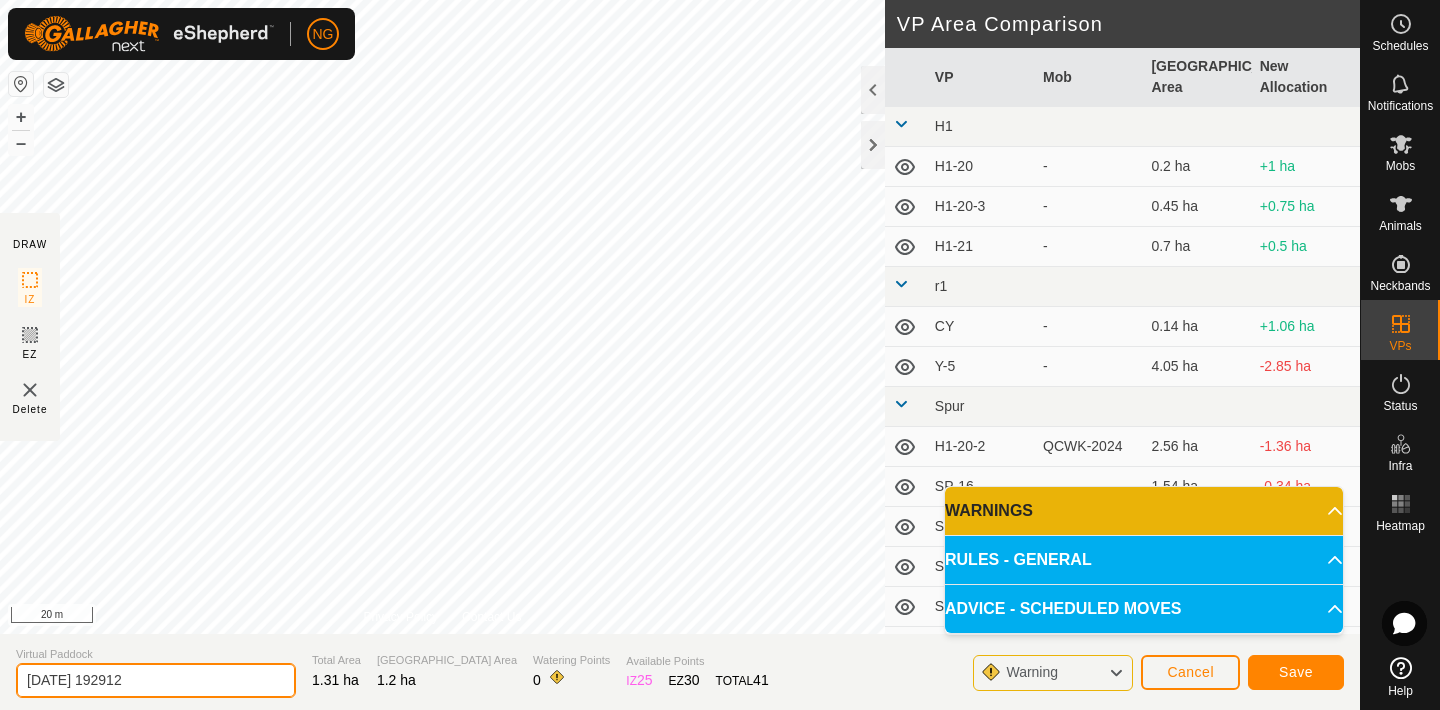 click on "[DATE] 192912" 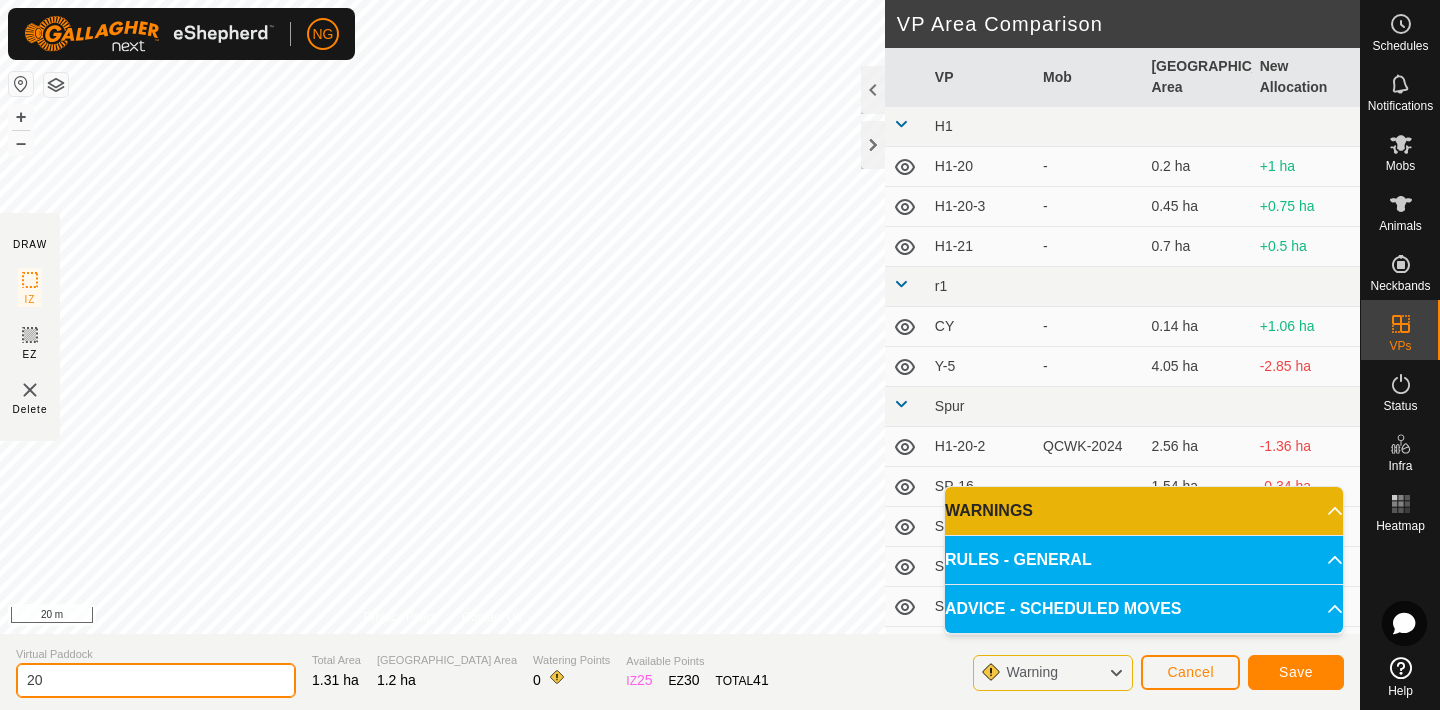 type on "2" 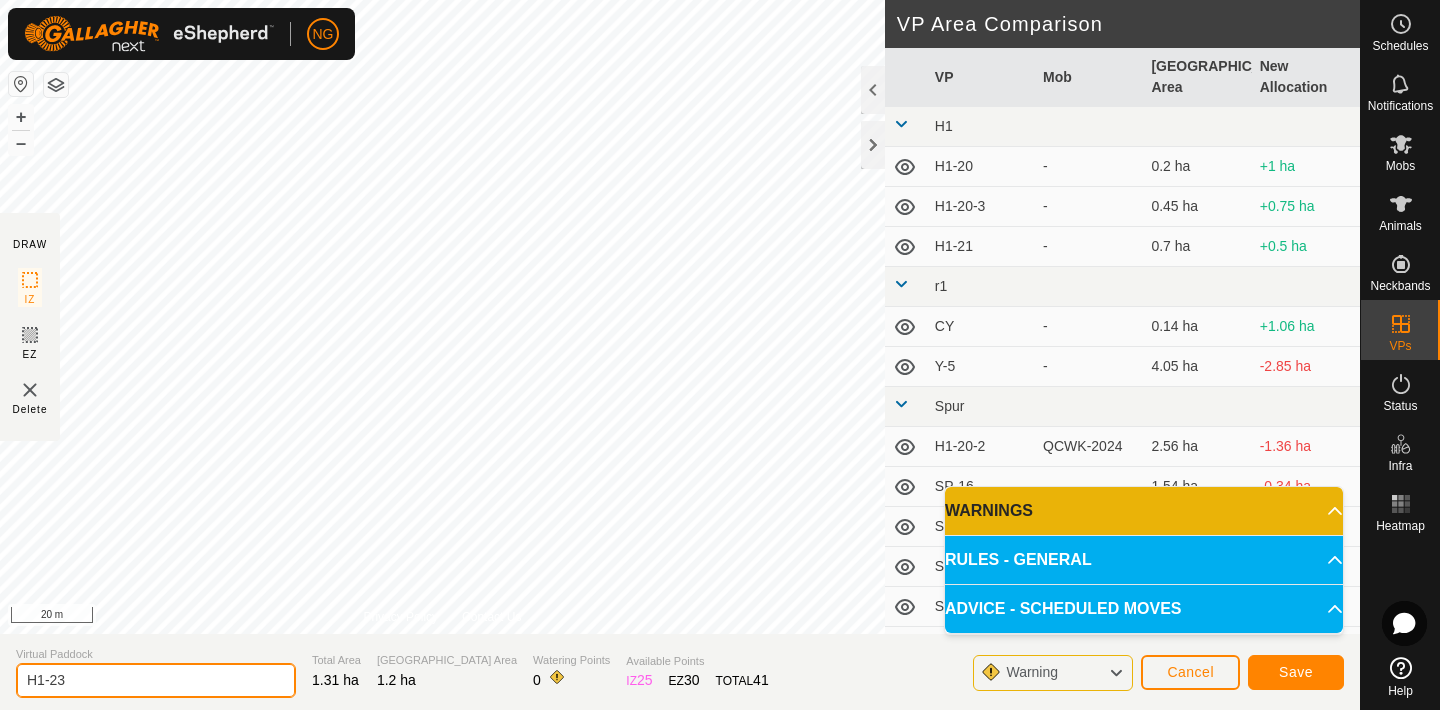type on "H1-23" 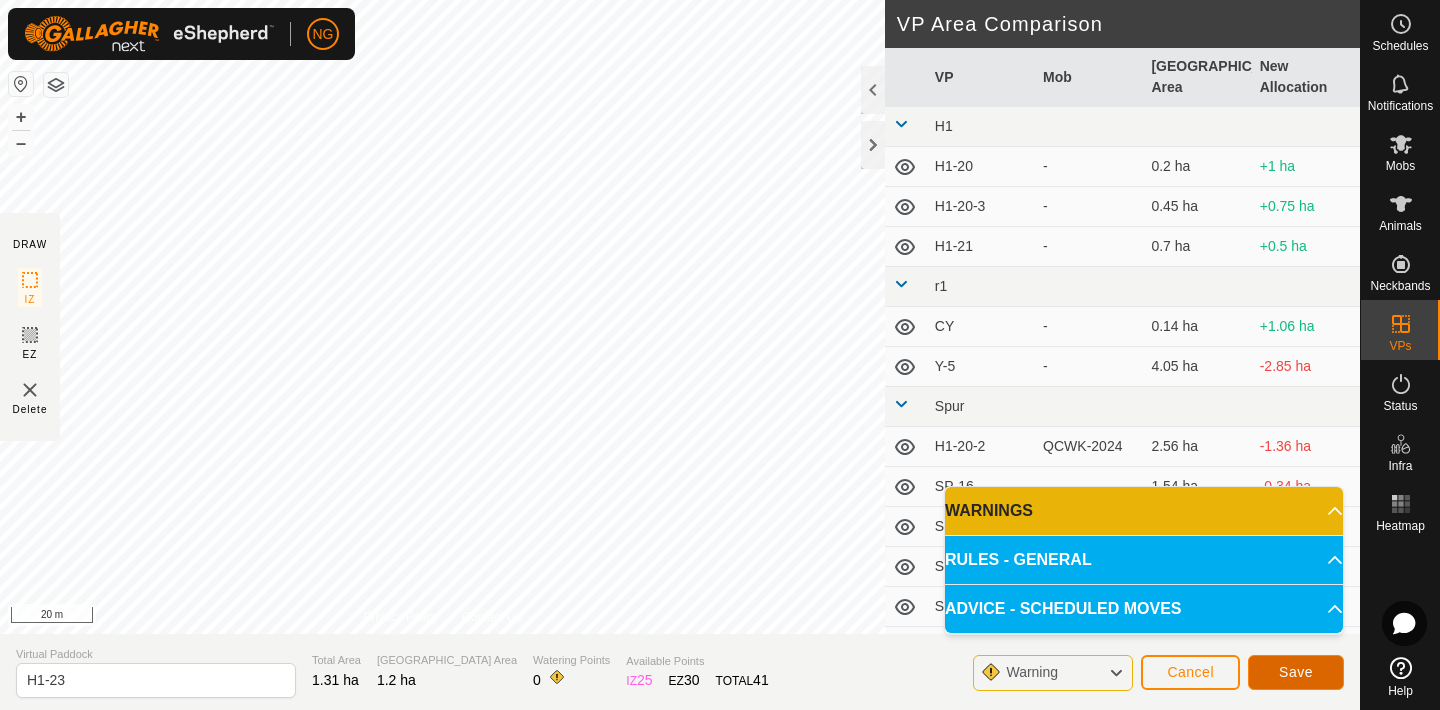 click on "Save" 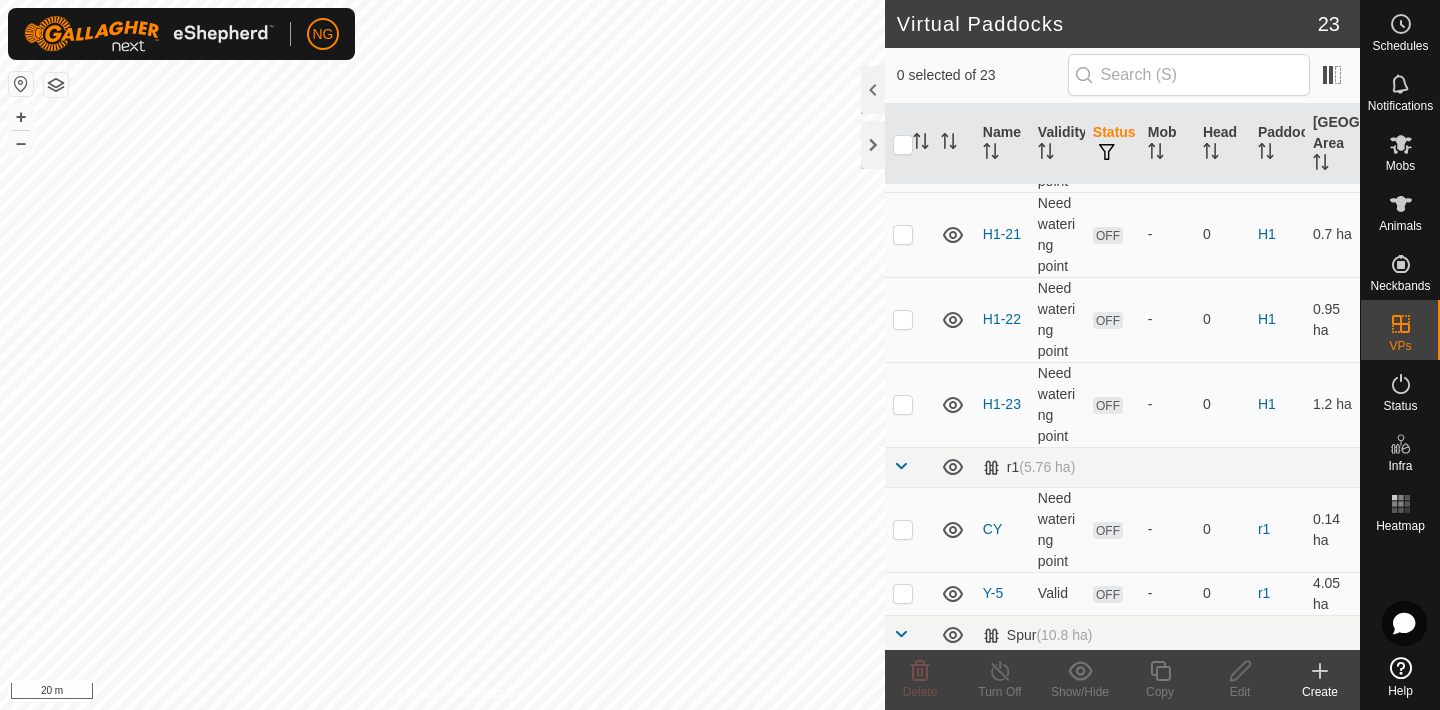 scroll, scrollTop: 206, scrollLeft: 0, axis: vertical 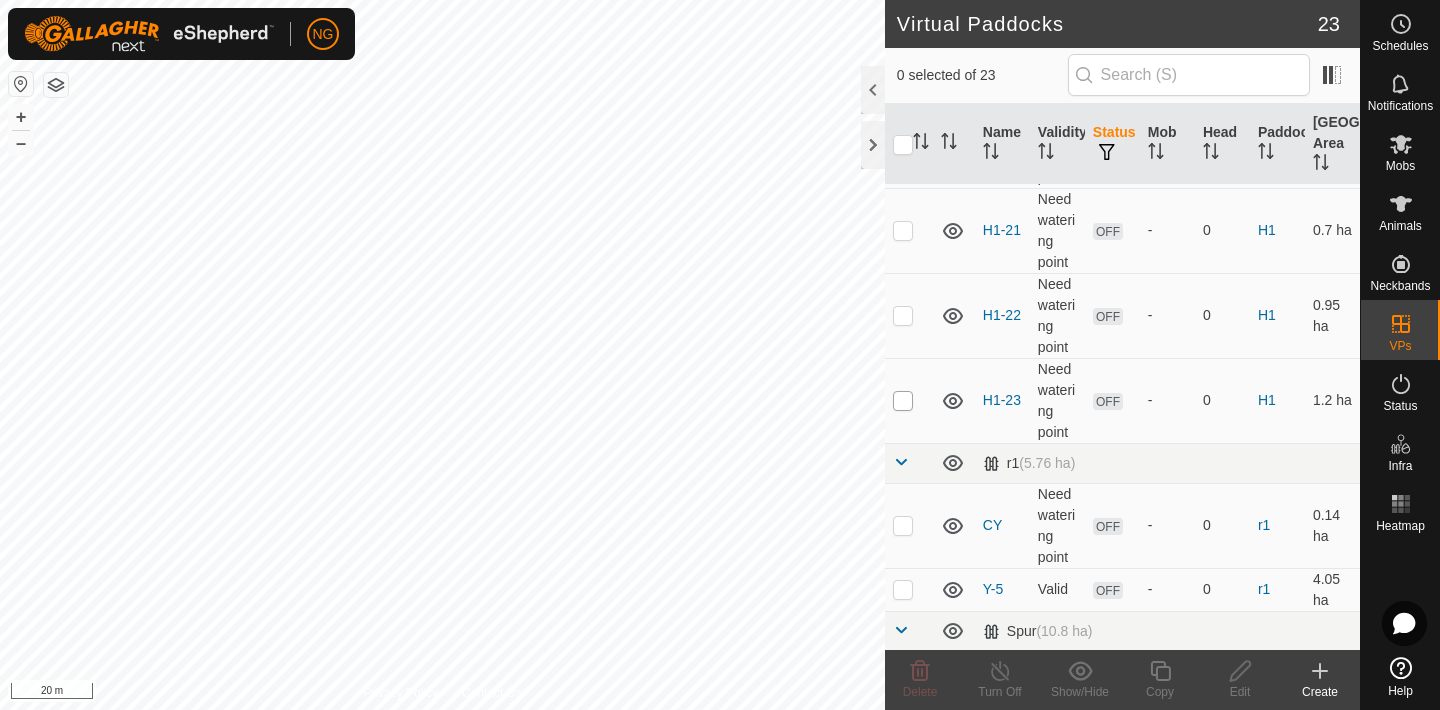 click at bounding box center [903, 401] 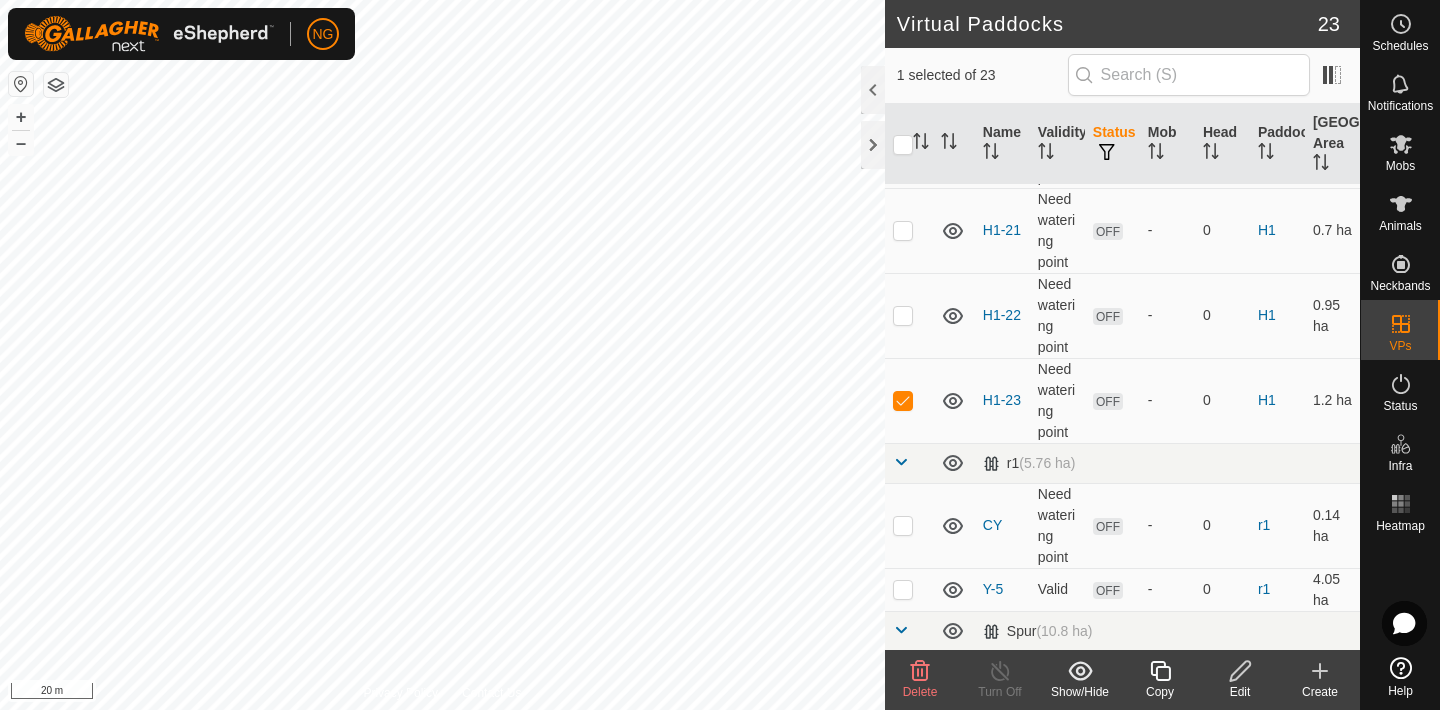 click 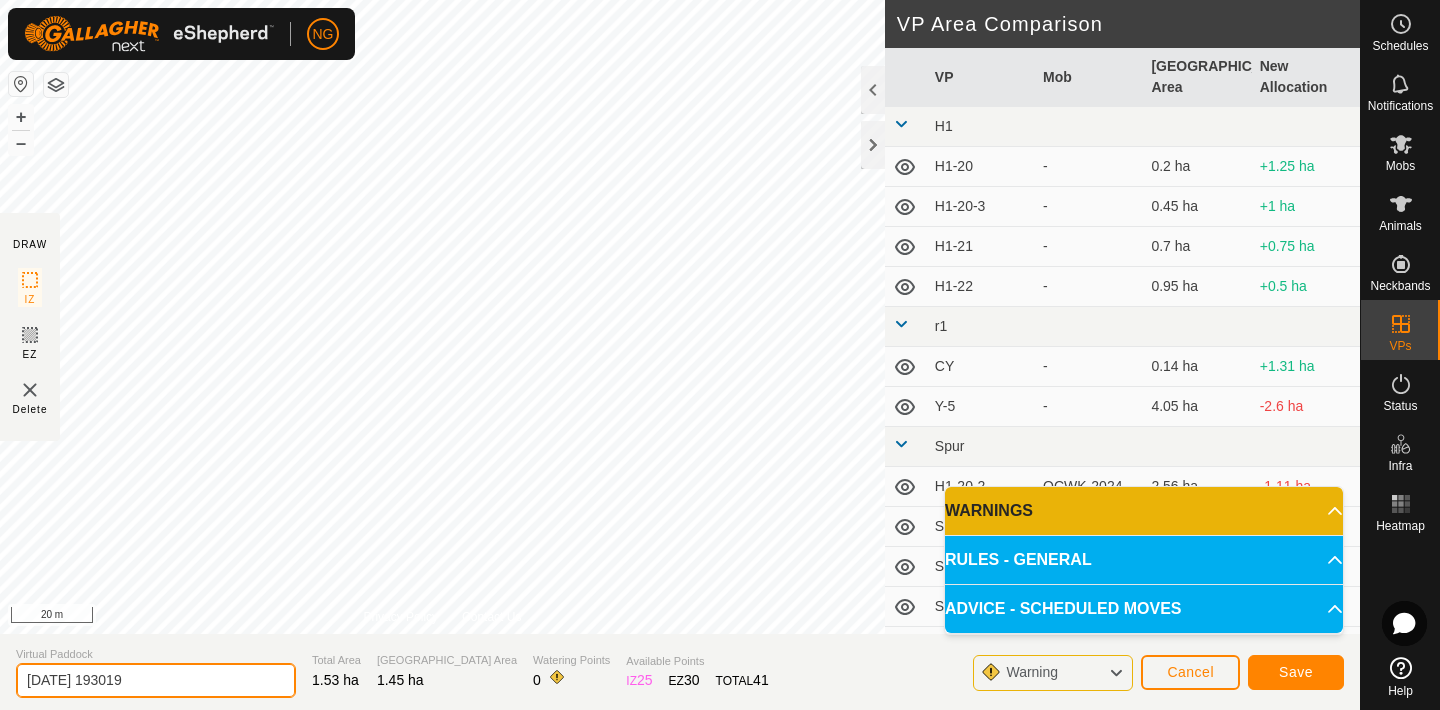 click on "[DATE] 193019" 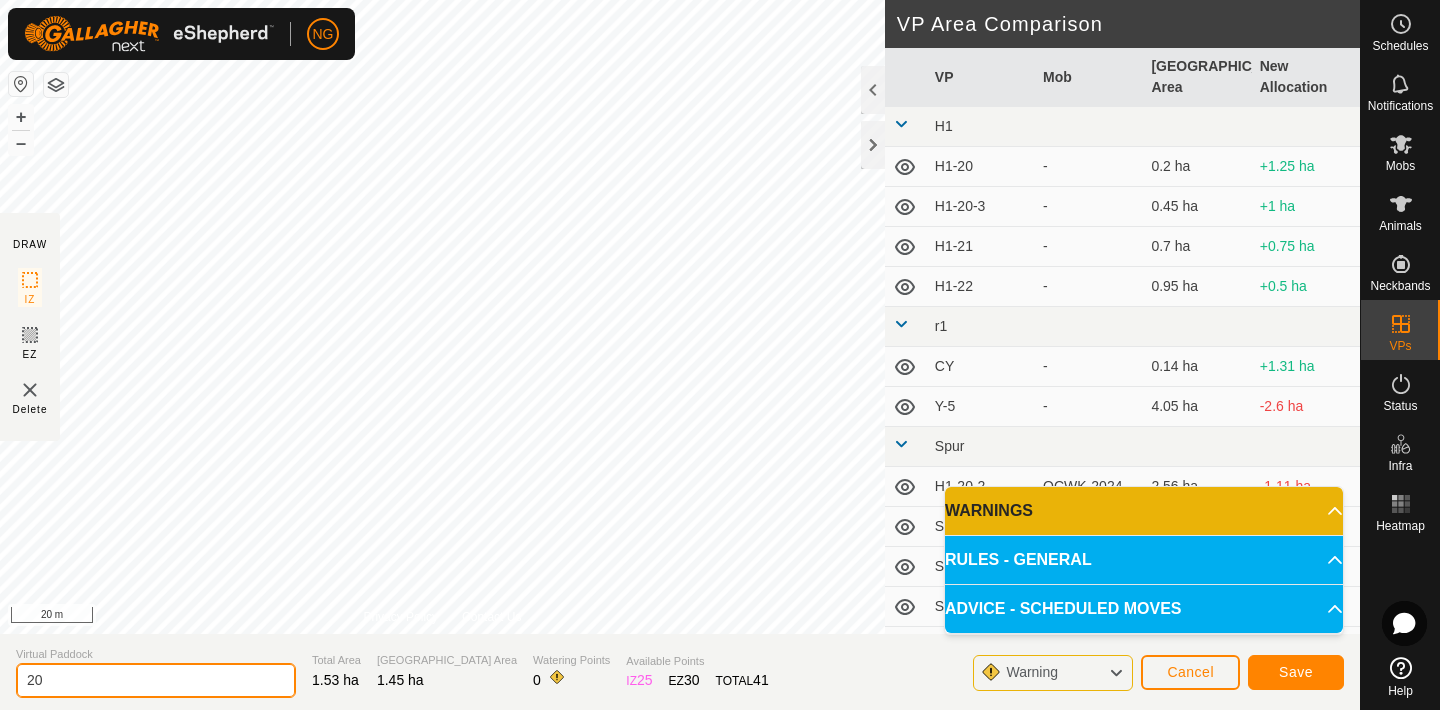 type on "2" 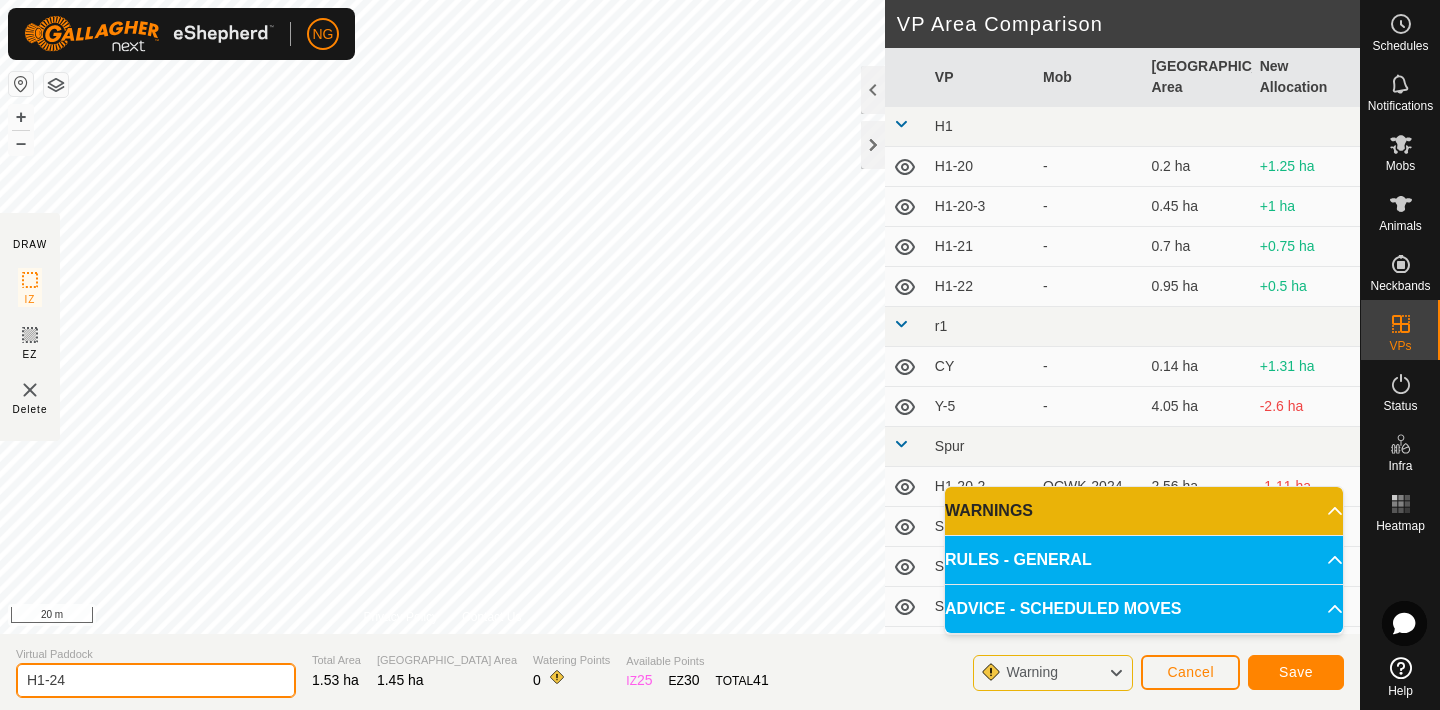 type on "H1-24" 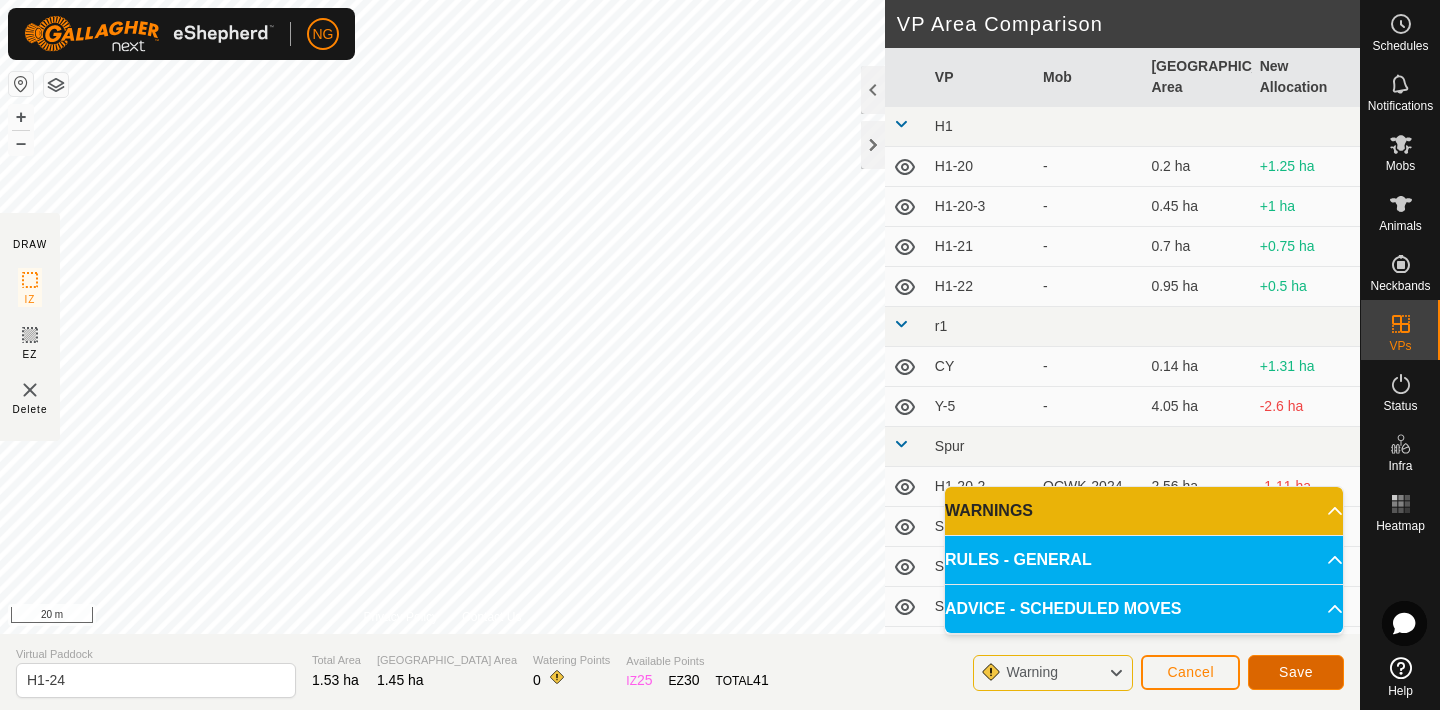 click on "Save" 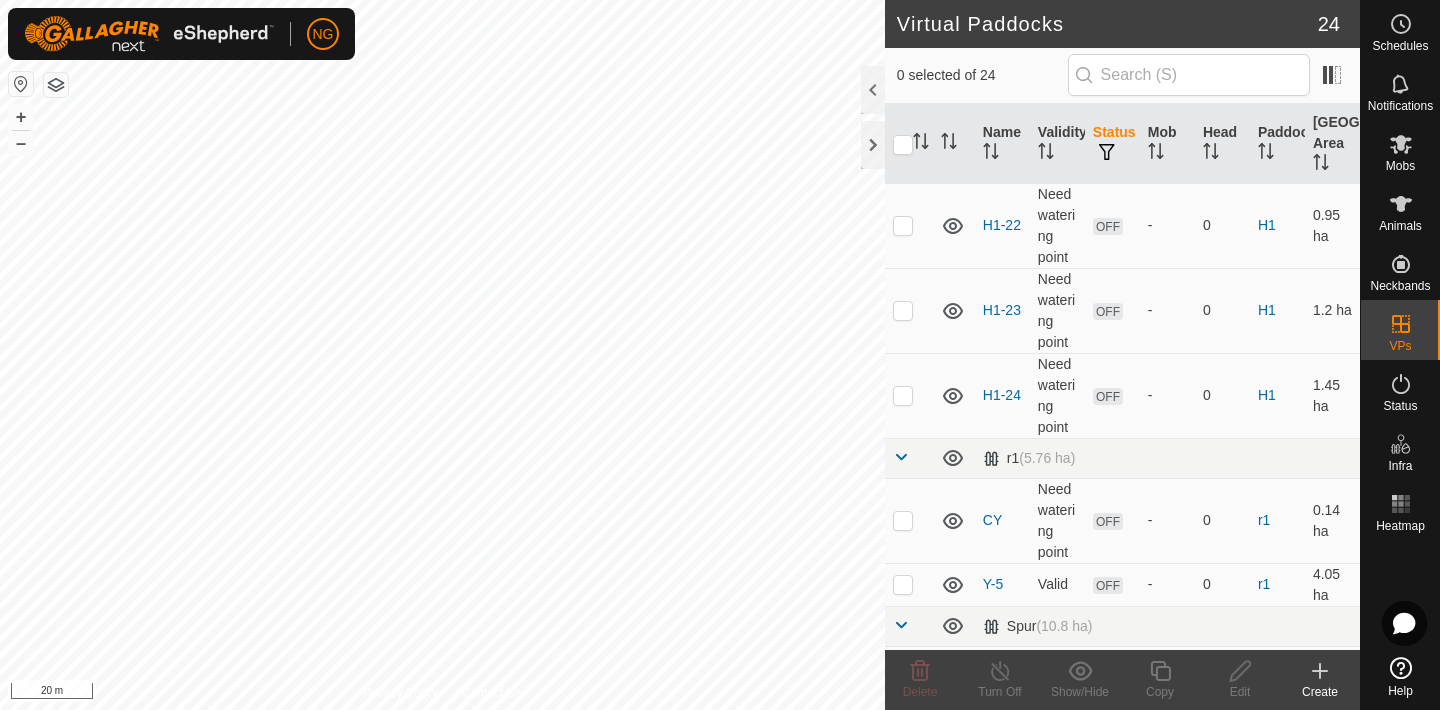 scroll, scrollTop: 301, scrollLeft: 0, axis: vertical 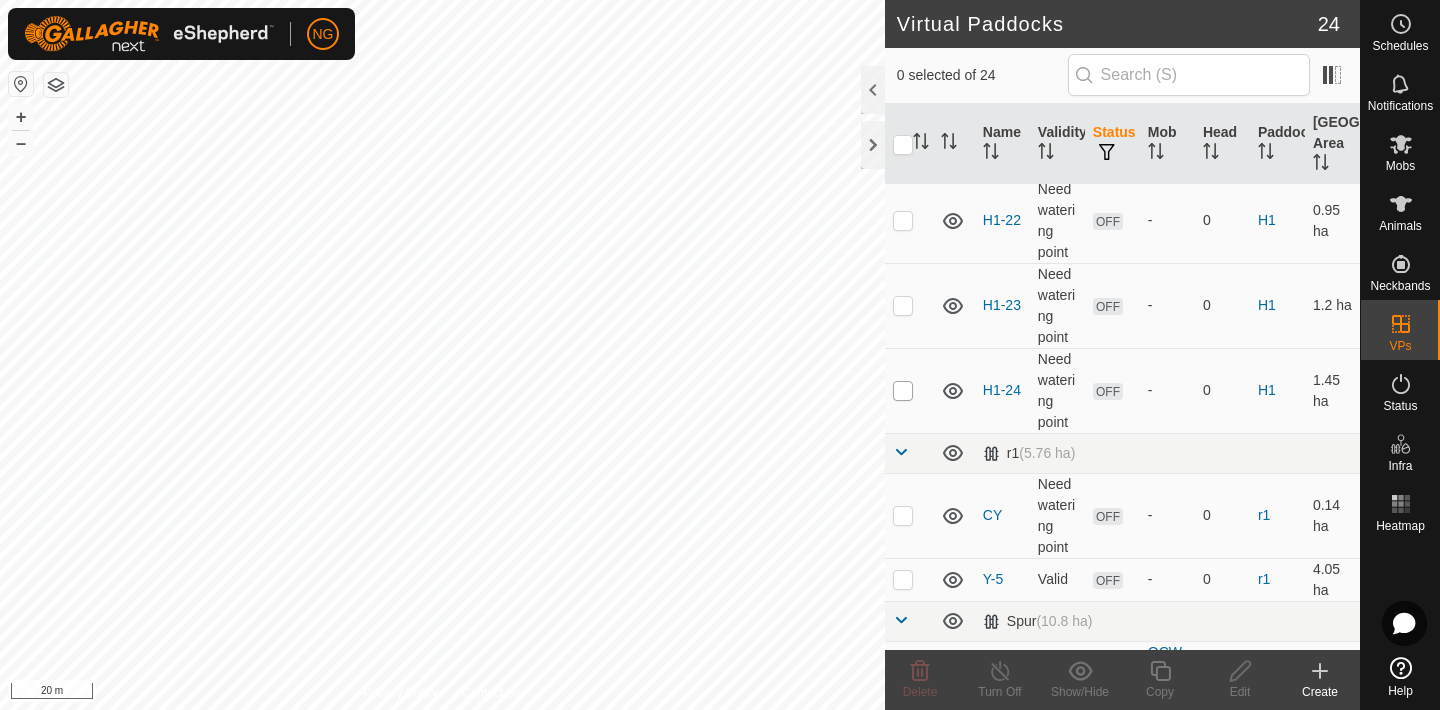 click at bounding box center (903, 391) 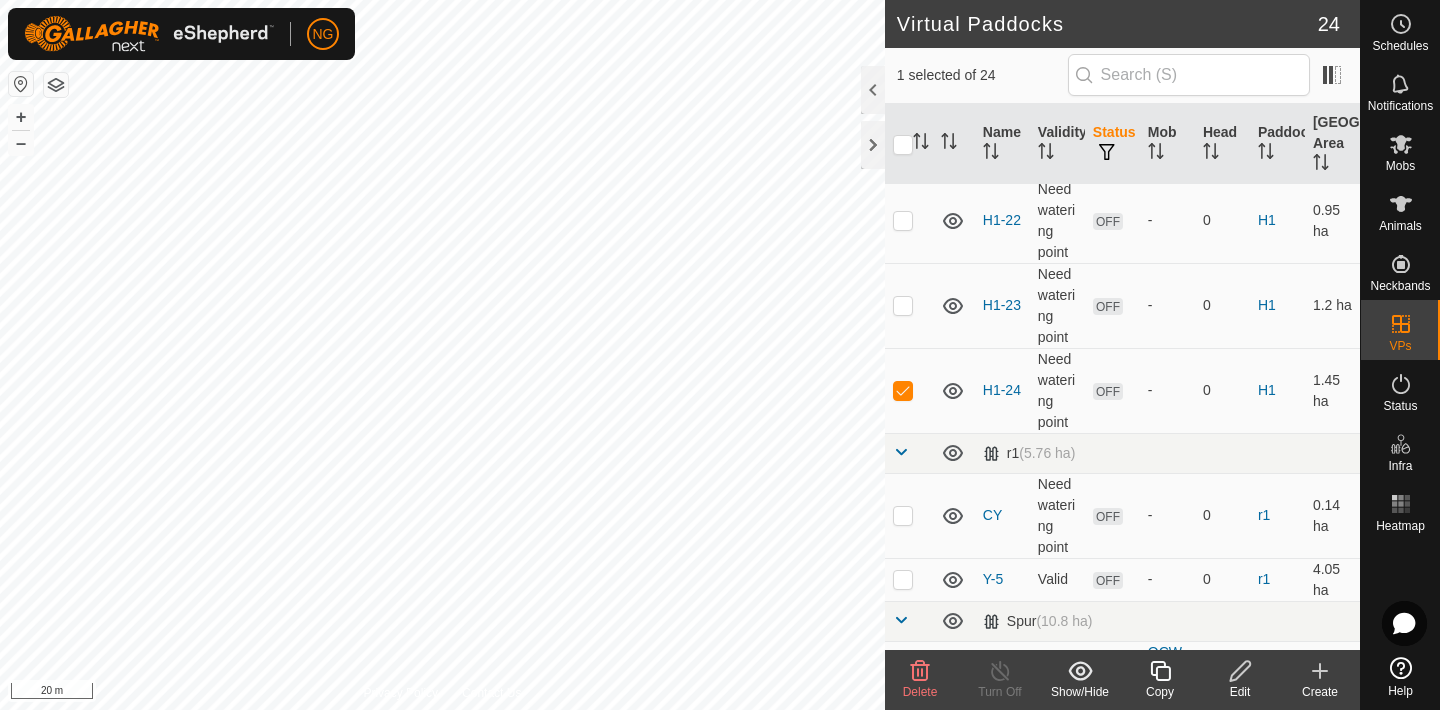 click 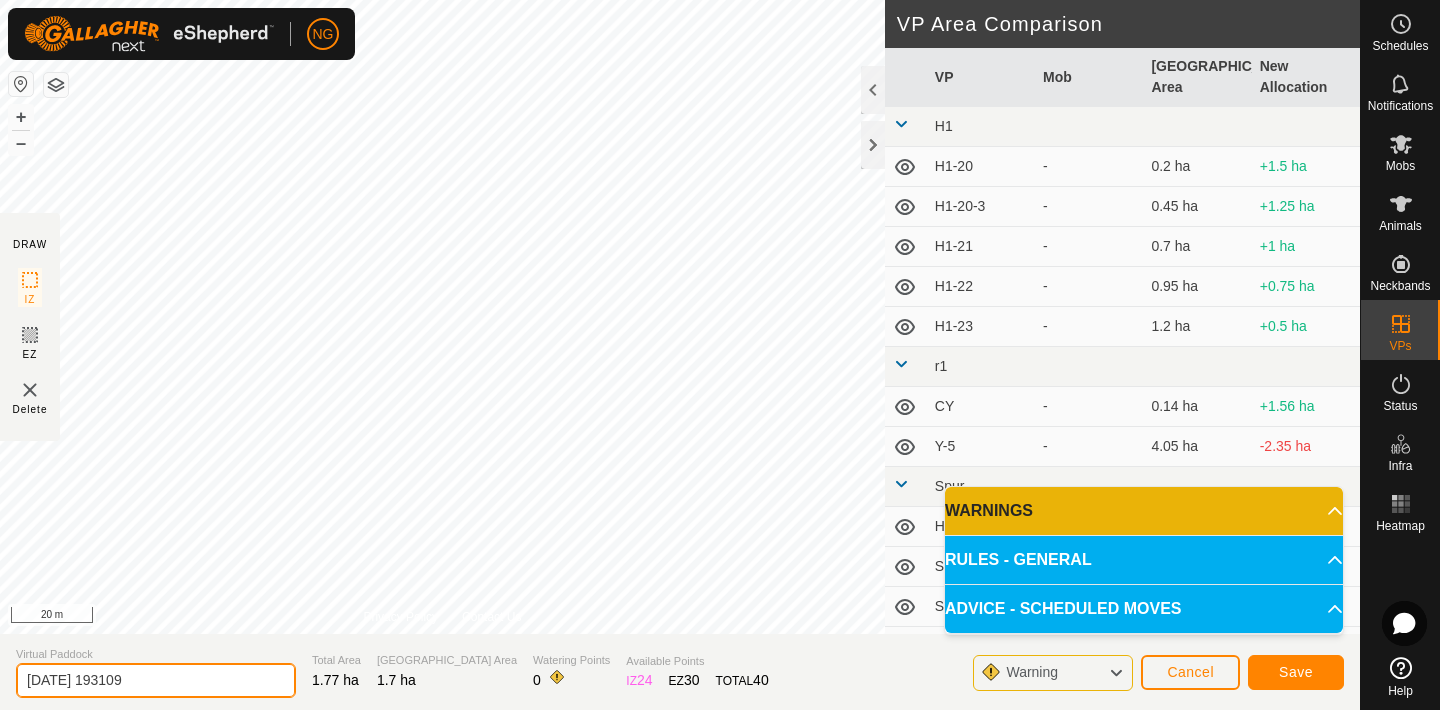 click on "[DATE] 193109" 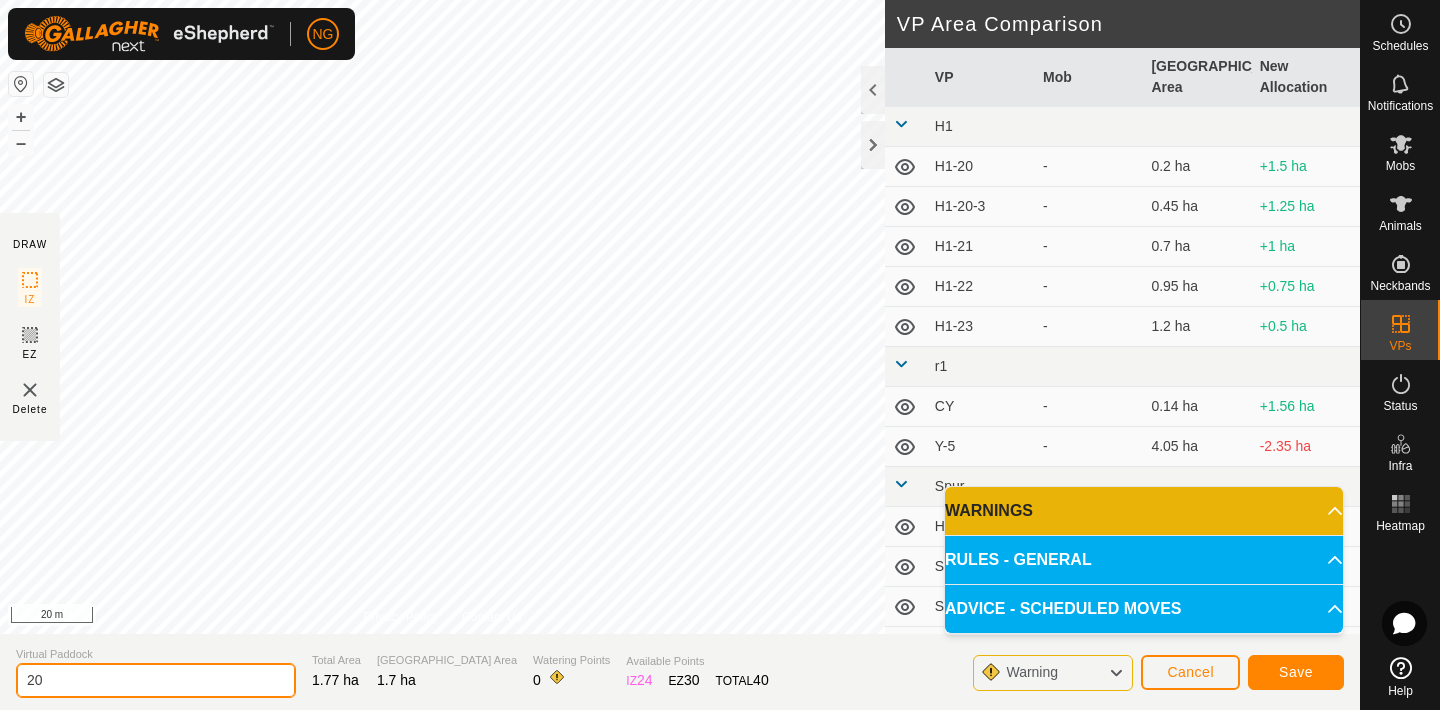 type on "2" 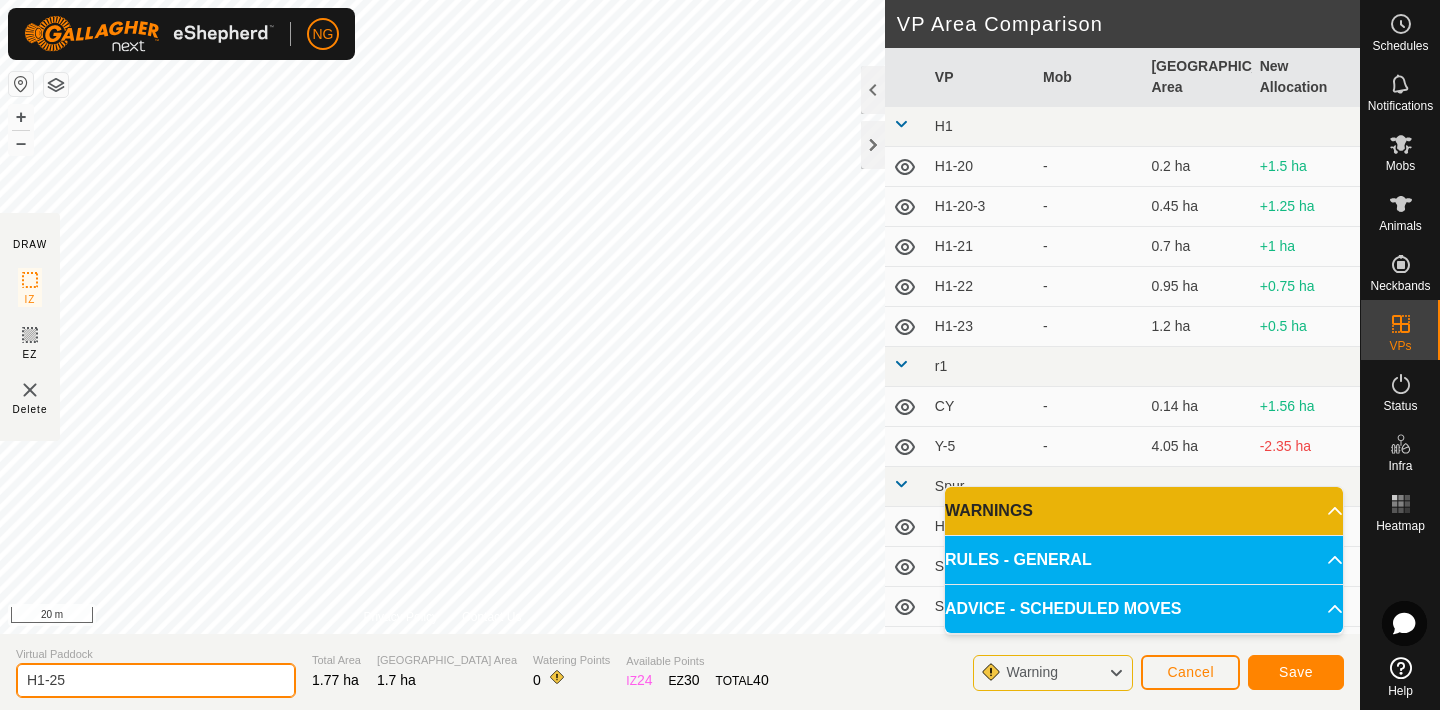 type on "H1-25" 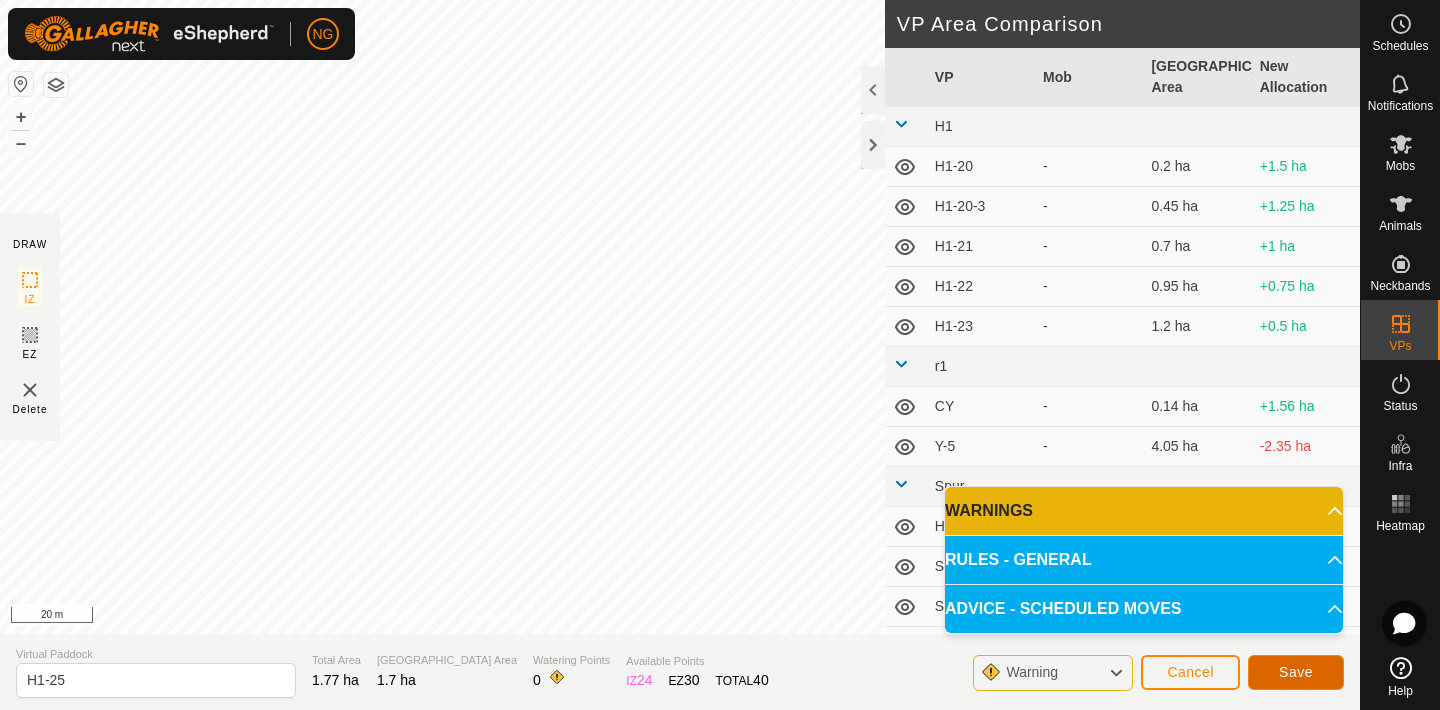 click on "Save" 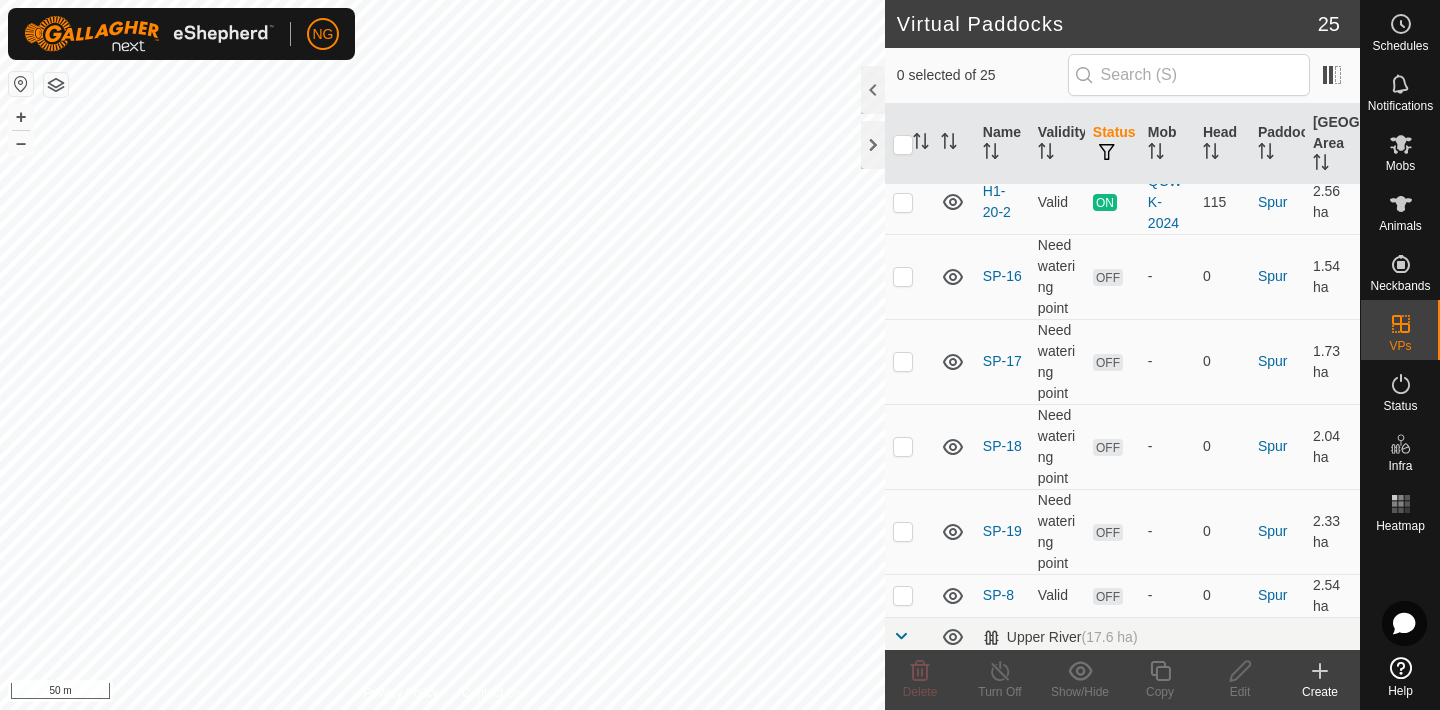 scroll, scrollTop: 859, scrollLeft: 0, axis: vertical 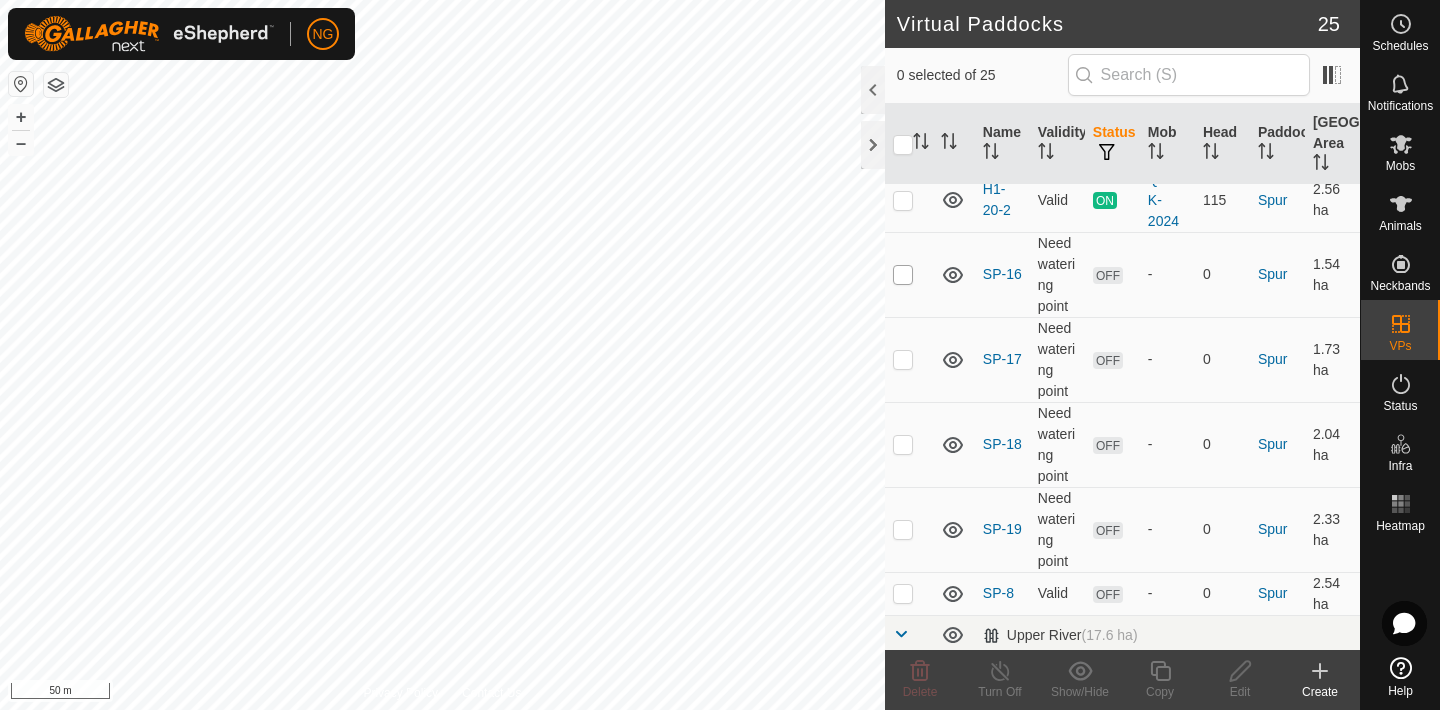 click at bounding box center (903, 275) 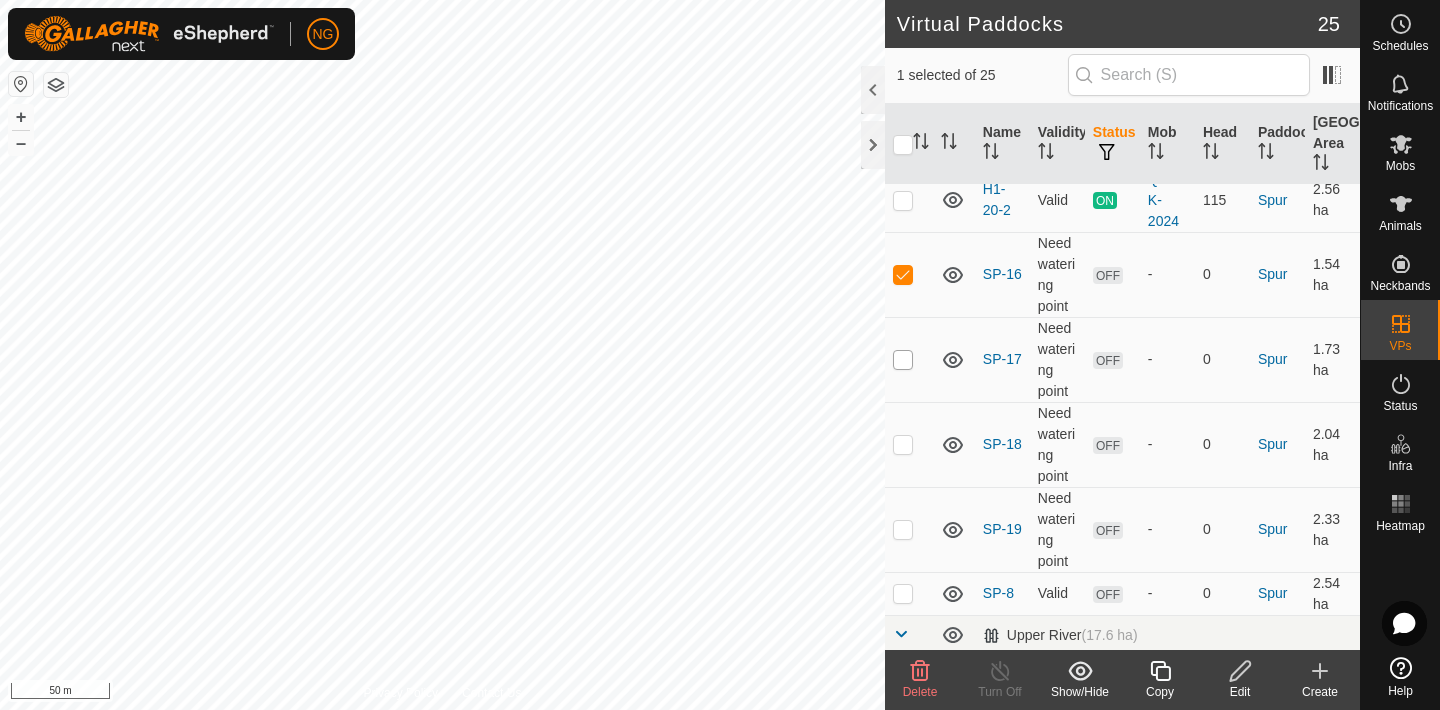 click at bounding box center (903, 360) 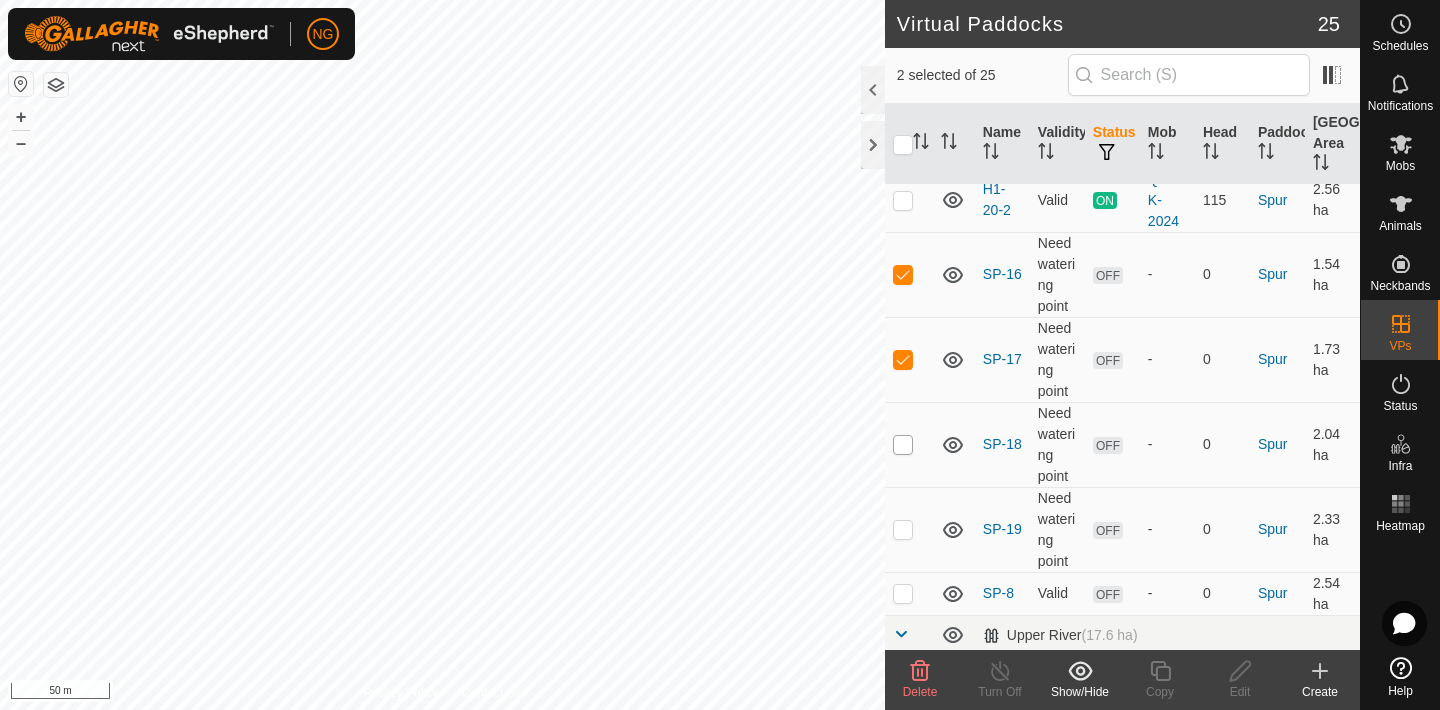 click at bounding box center [903, 445] 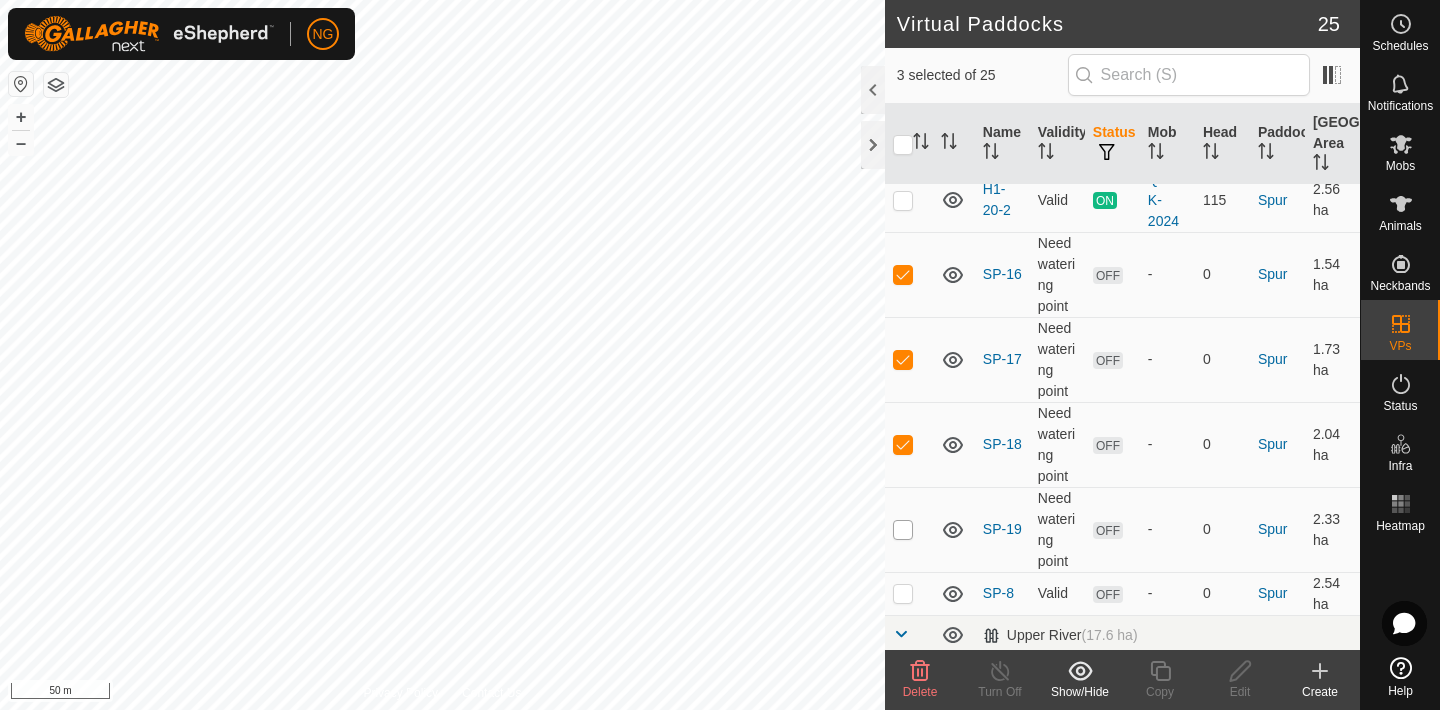 click at bounding box center [903, 530] 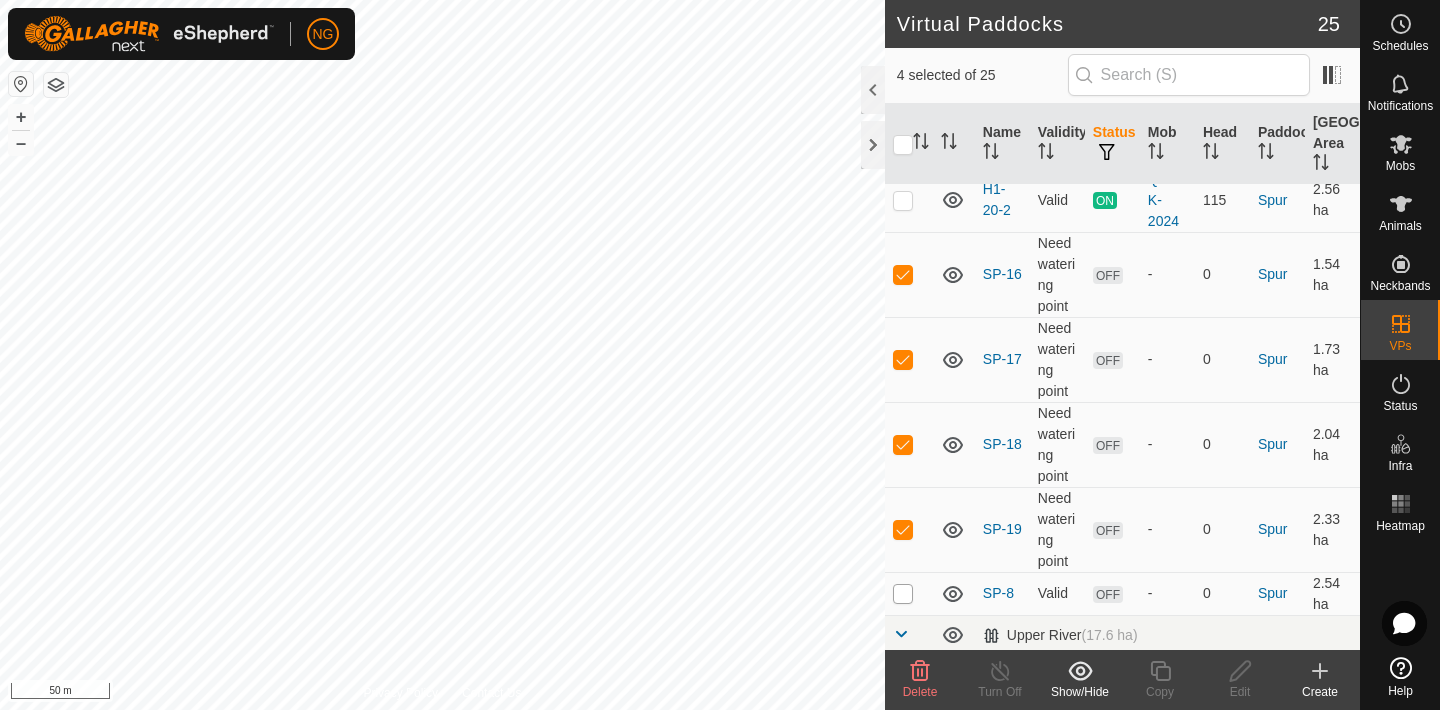 click at bounding box center (903, 594) 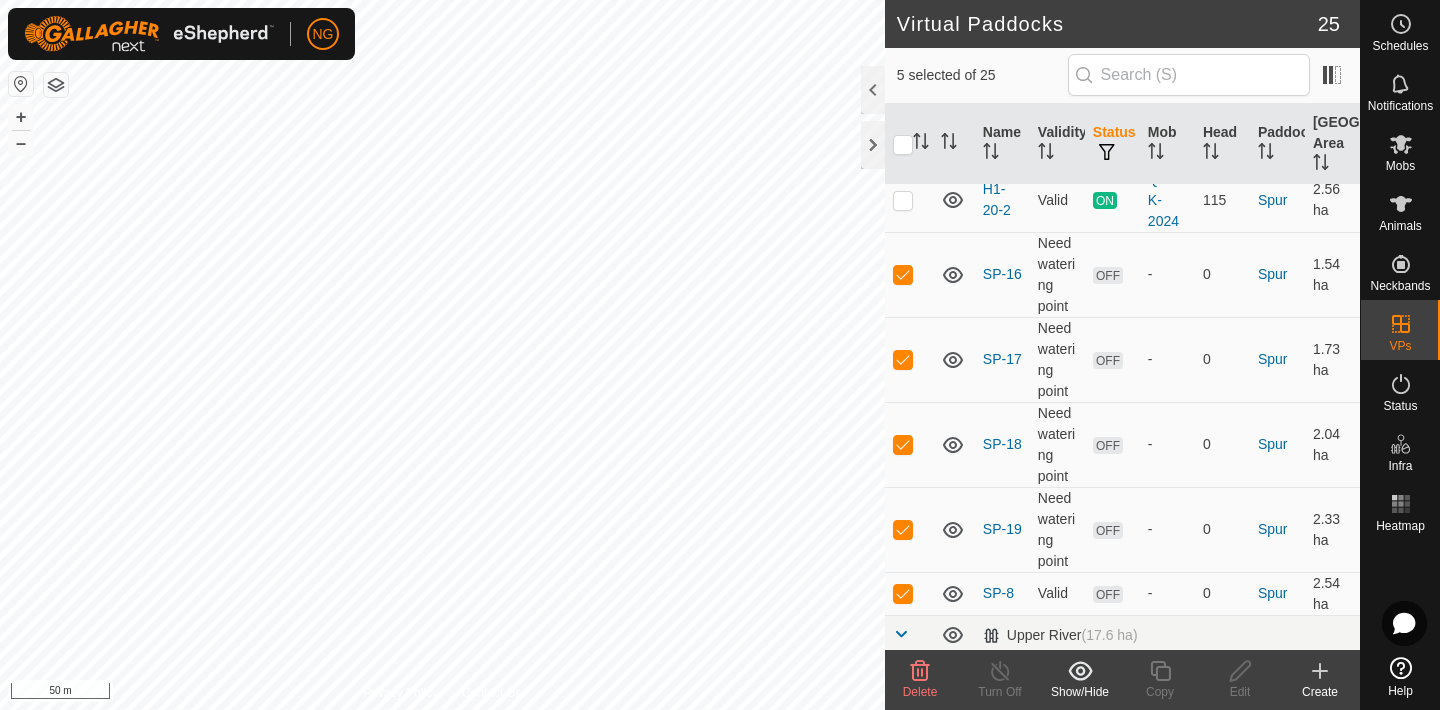 click 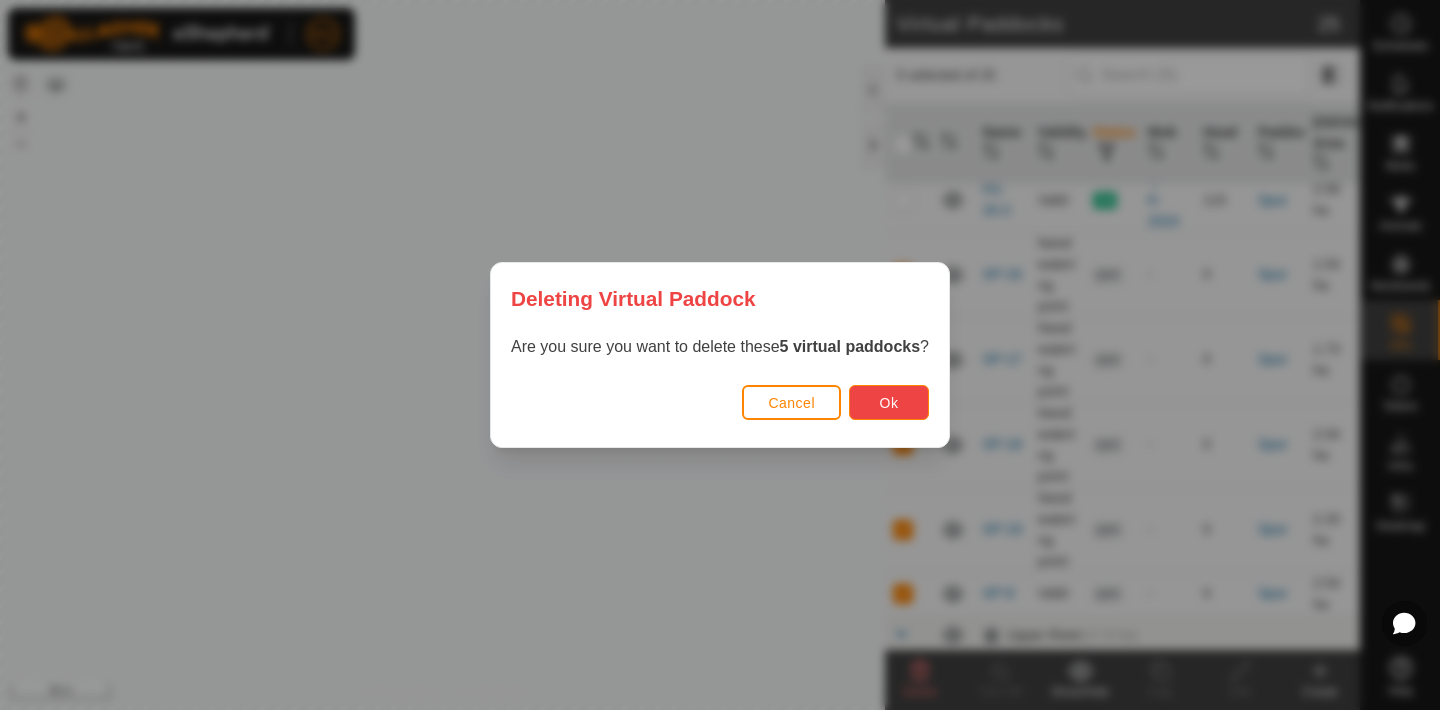 click on "Ok" at bounding box center (889, 402) 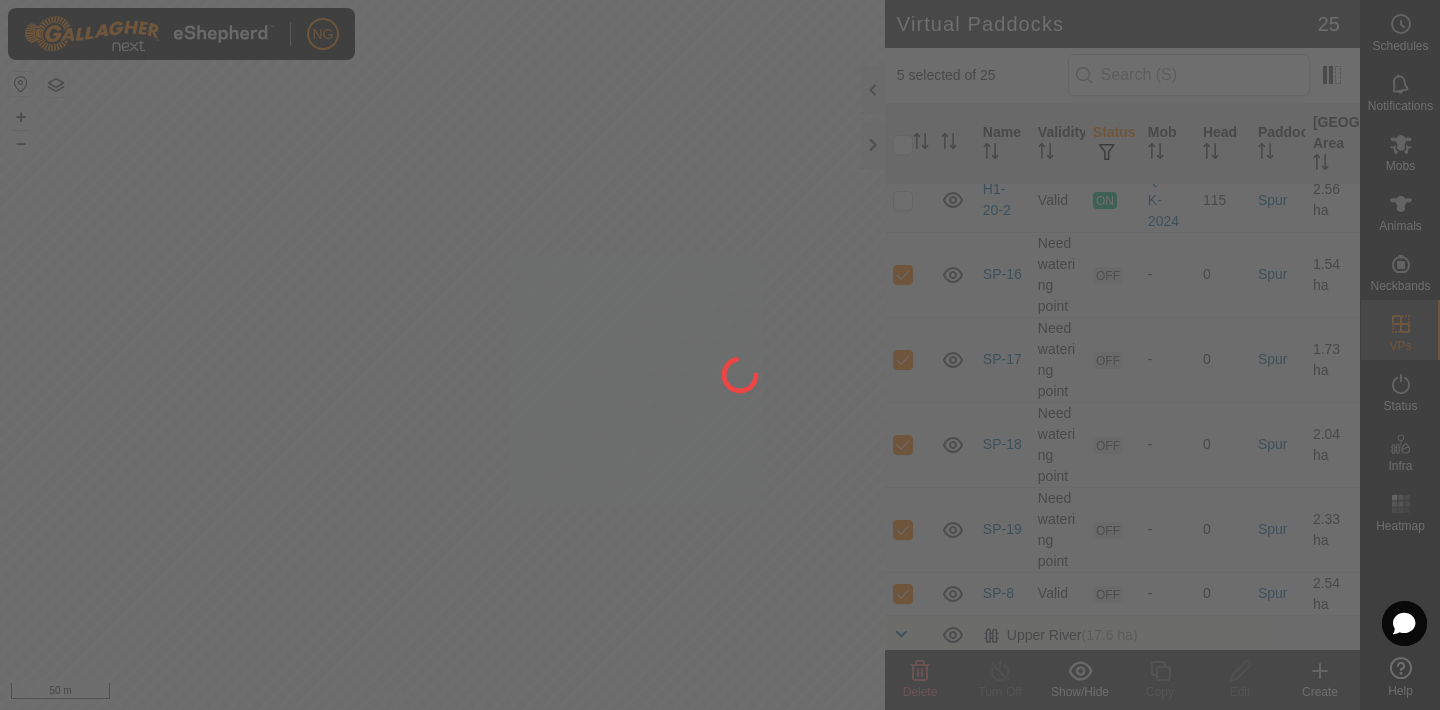 checkbox on "false" 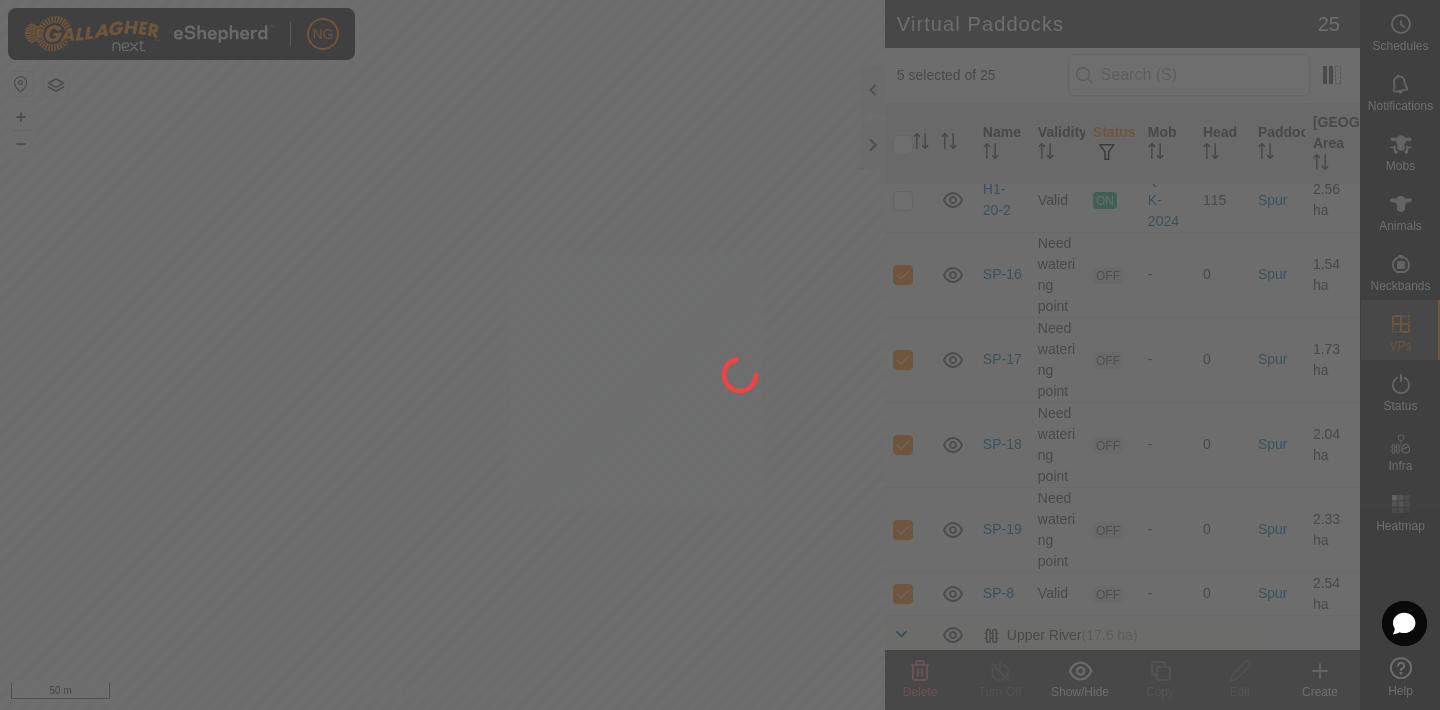 checkbox on "false" 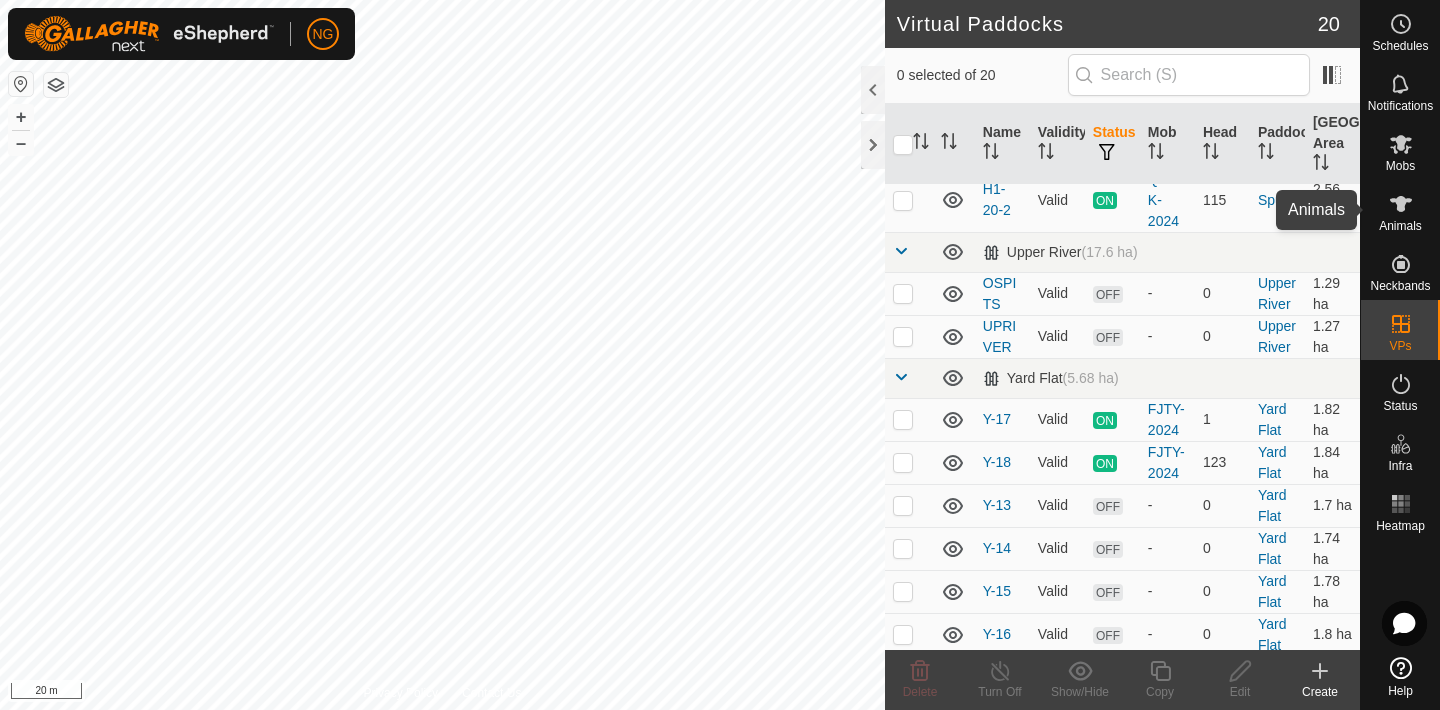 click 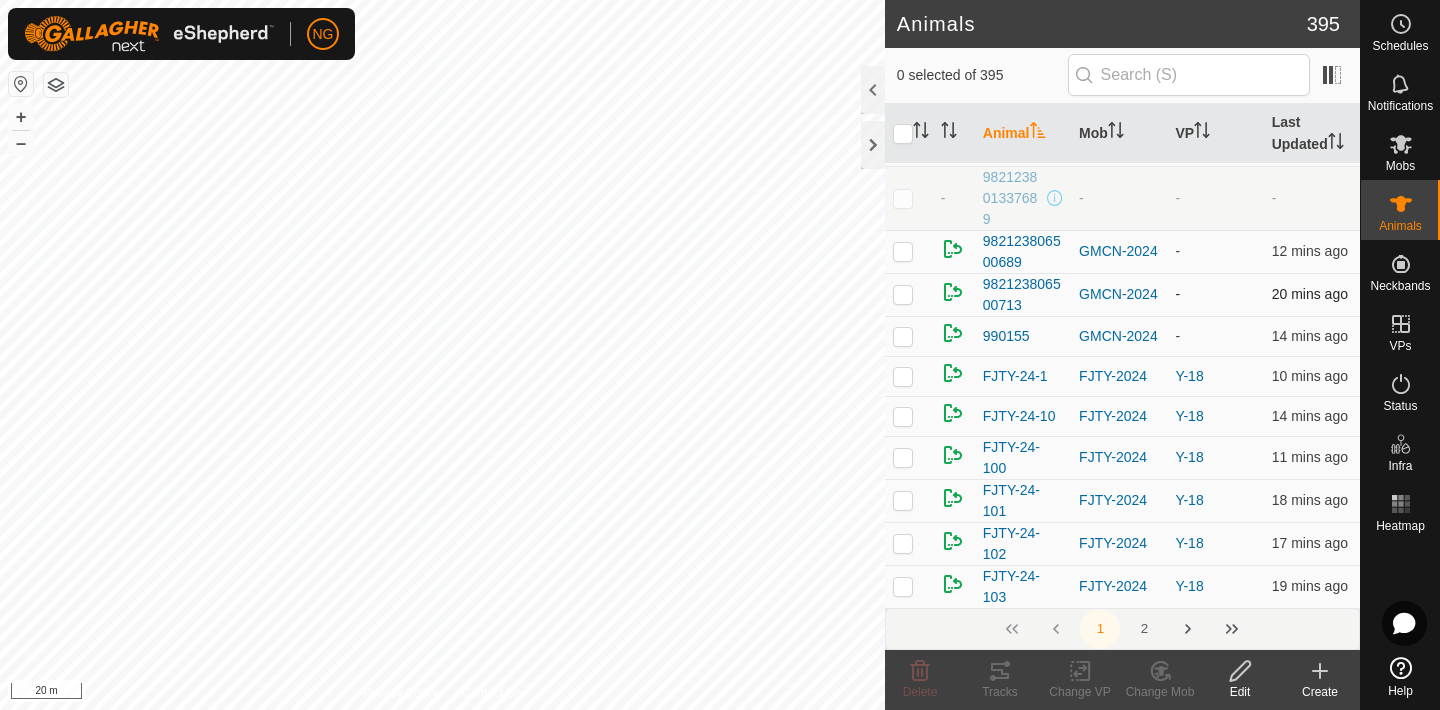 scroll, scrollTop: 58, scrollLeft: 0, axis: vertical 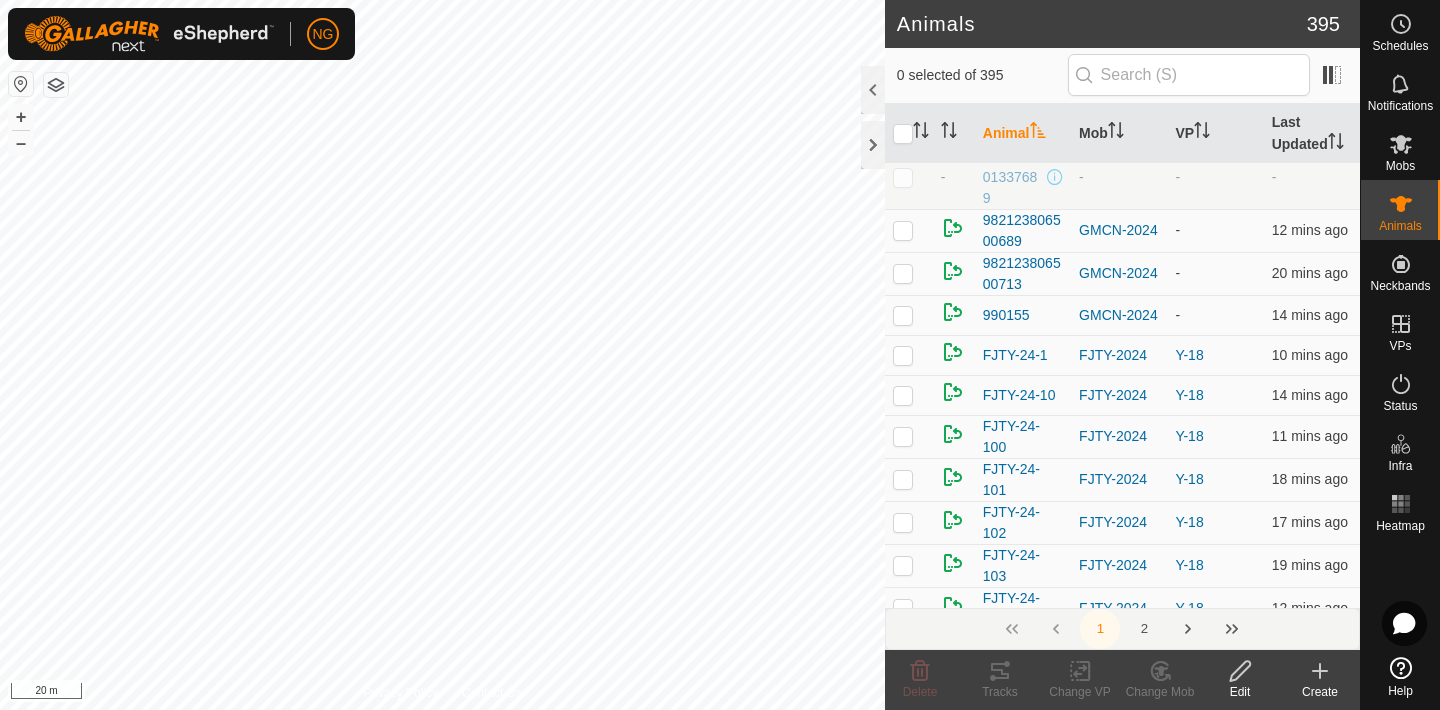 click on "2" at bounding box center (1144, 629) 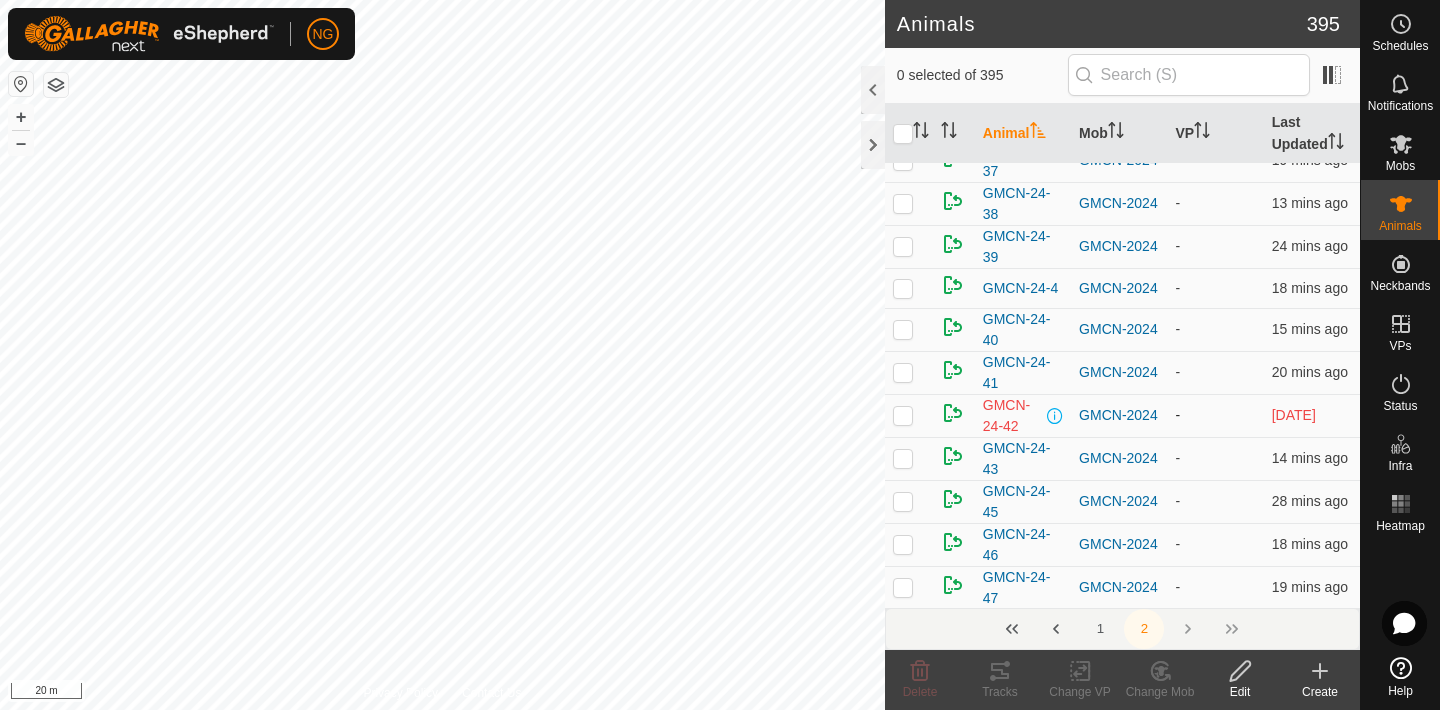 scroll, scrollTop: 0, scrollLeft: 0, axis: both 